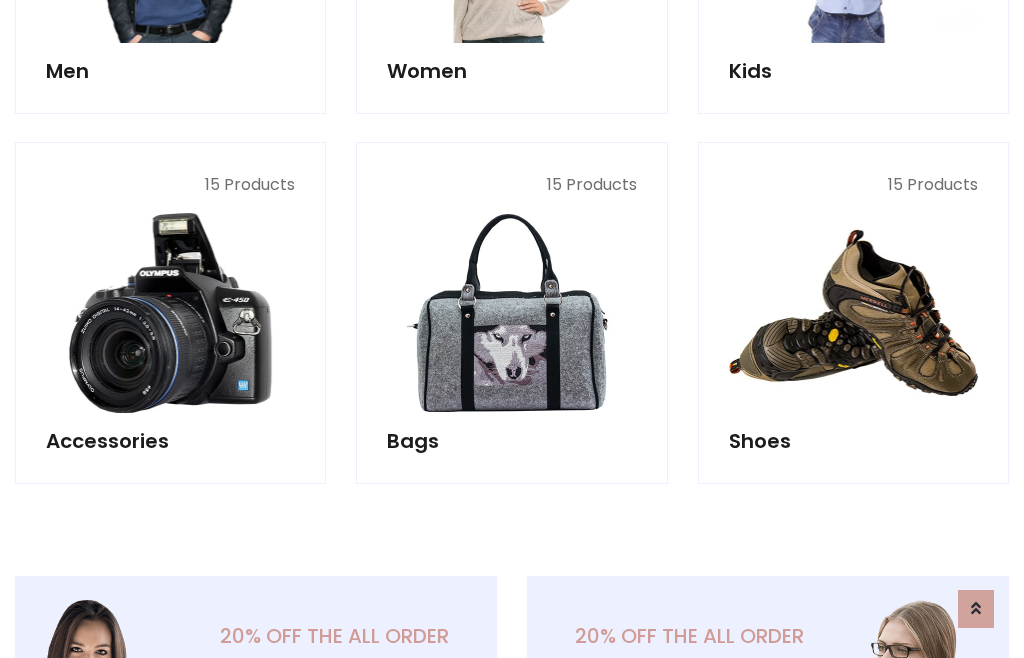 scroll, scrollTop: 853, scrollLeft: 0, axis: vertical 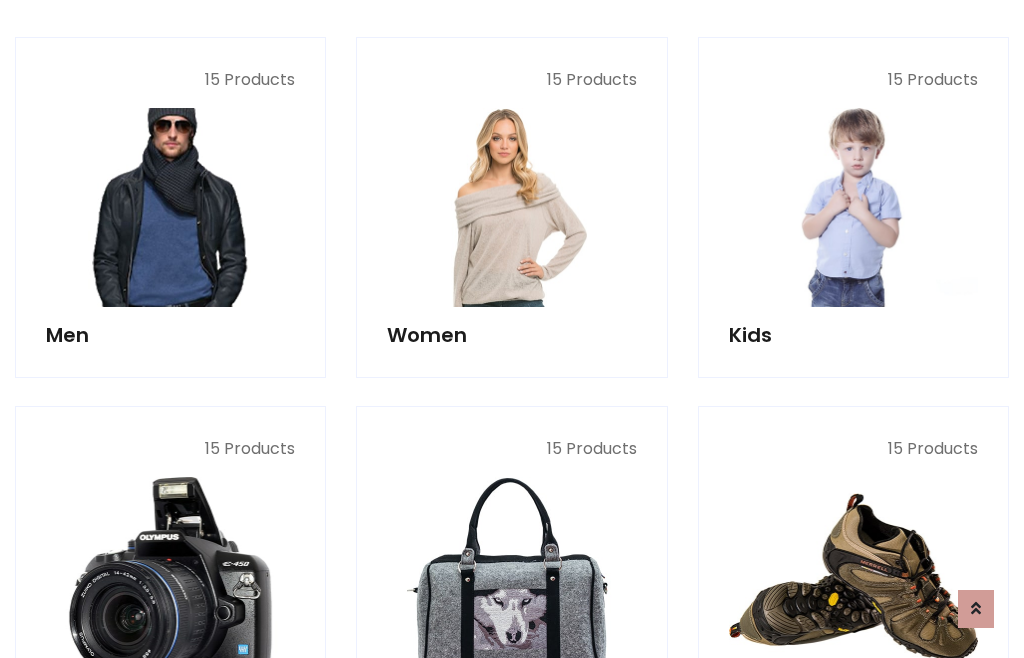 click at bounding box center (170, 207) 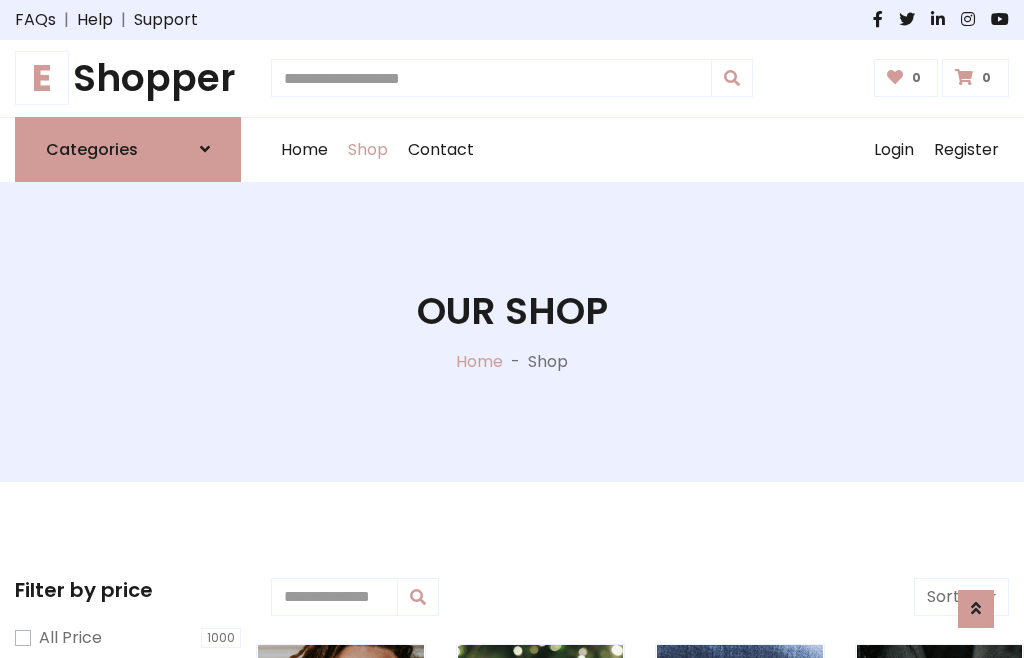 scroll, scrollTop: 807, scrollLeft: 0, axis: vertical 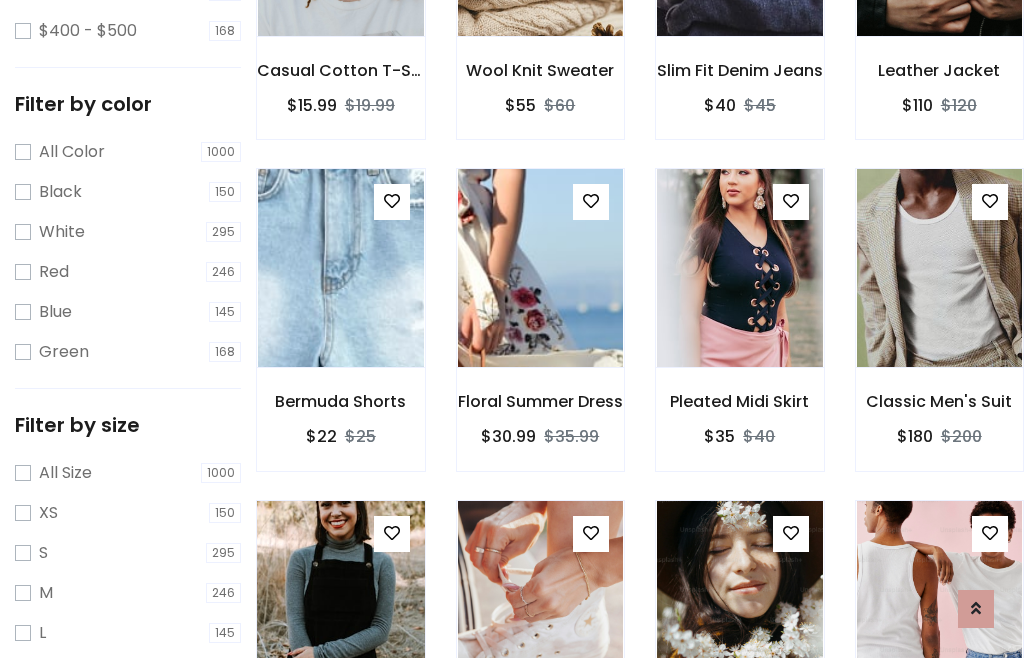 click at bounding box center [340, 600] 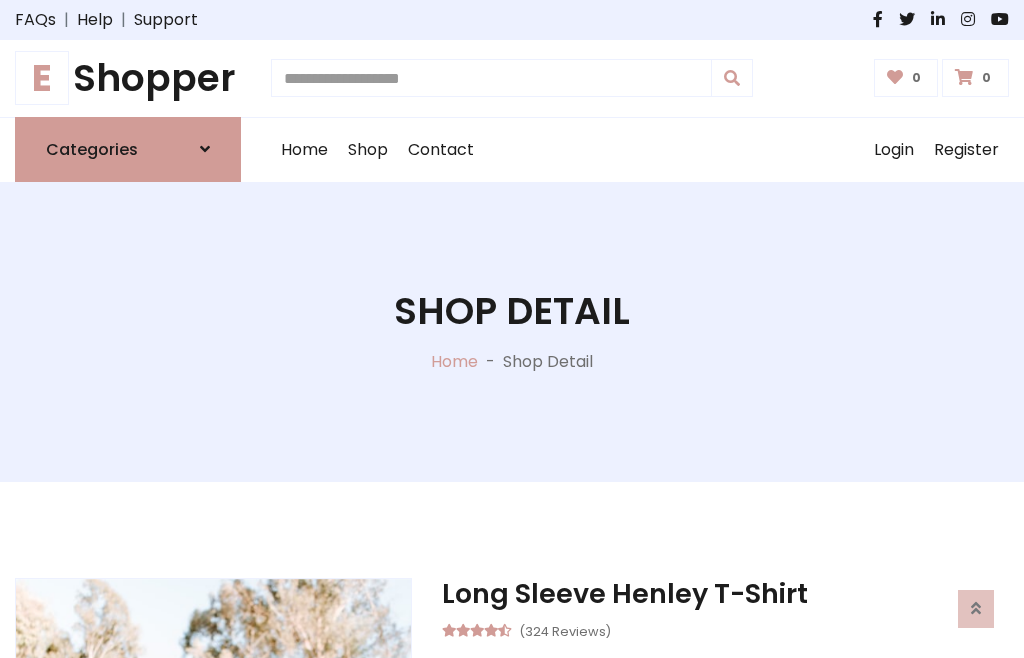 scroll, scrollTop: 128, scrollLeft: 0, axis: vertical 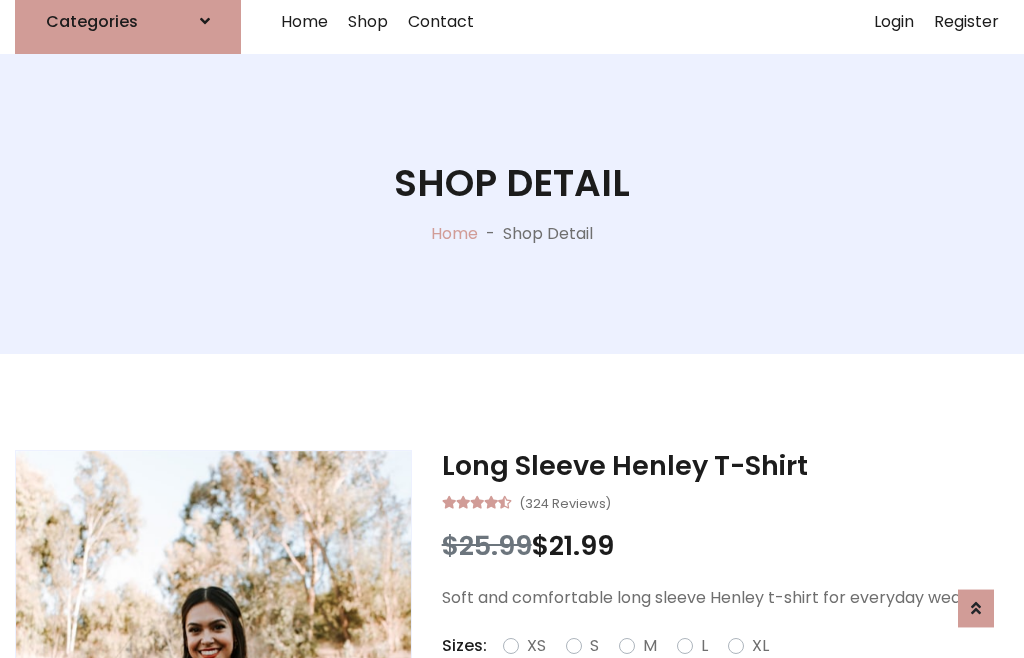 click on "Red" at bounding box center [732, 670] 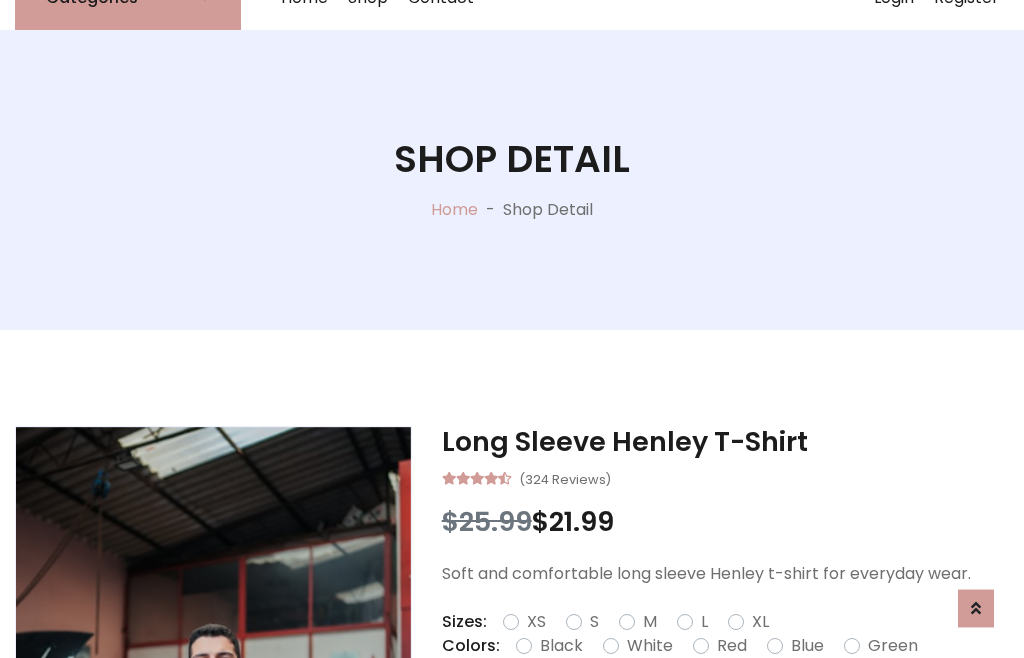 click on "Add To Cart" at bounding box center (663, 709) 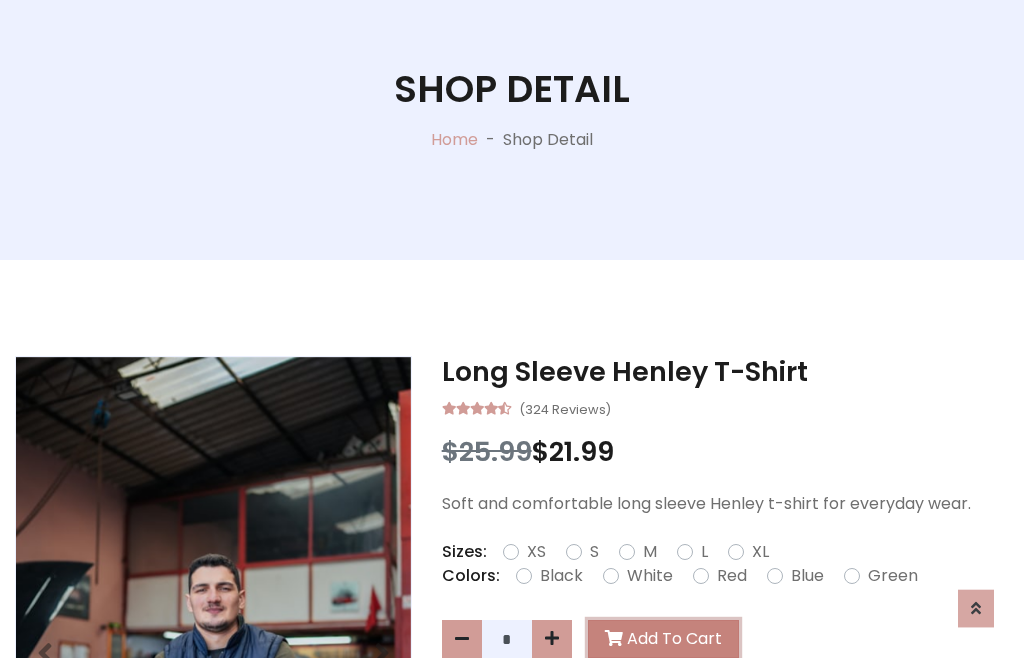 scroll, scrollTop: 0, scrollLeft: 0, axis: both 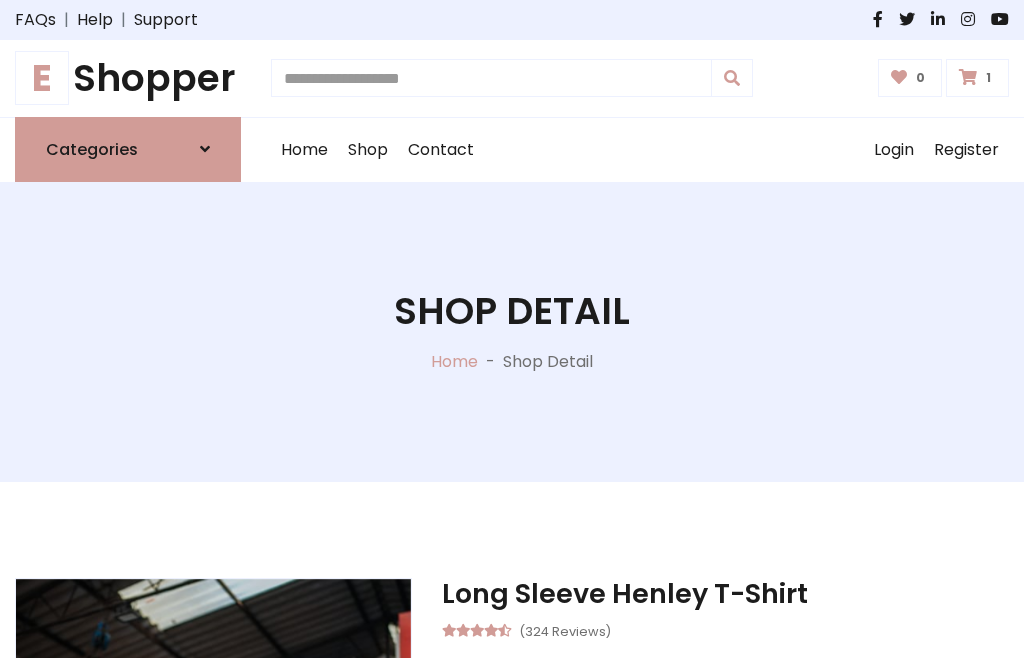 click at bounding box center [968, 77] 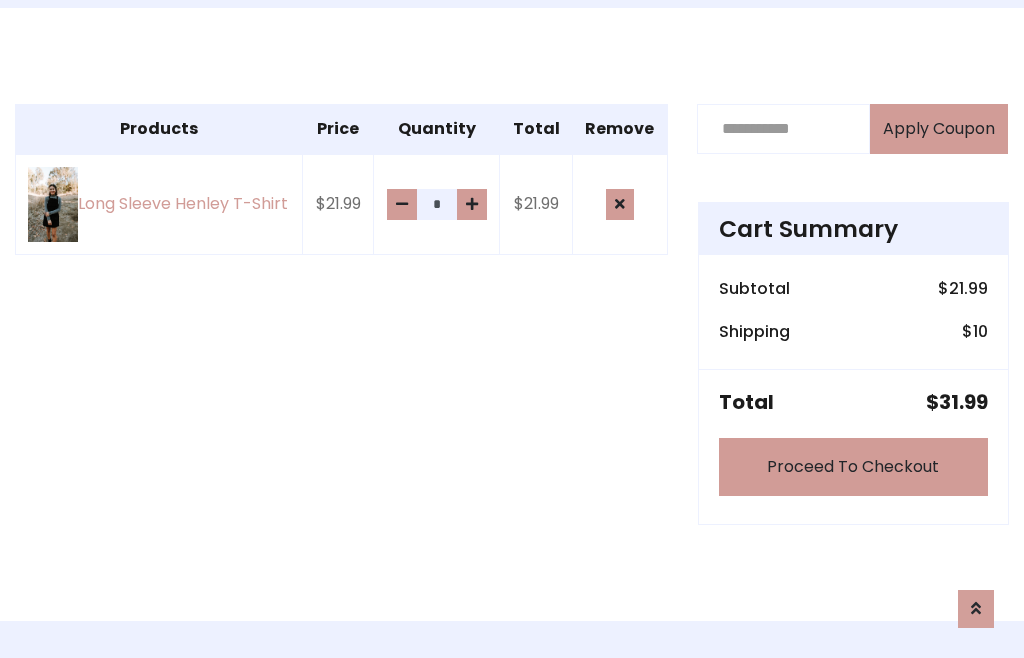 scroll, scrollTop: 474, scrollLeft: 0, axis: vertical 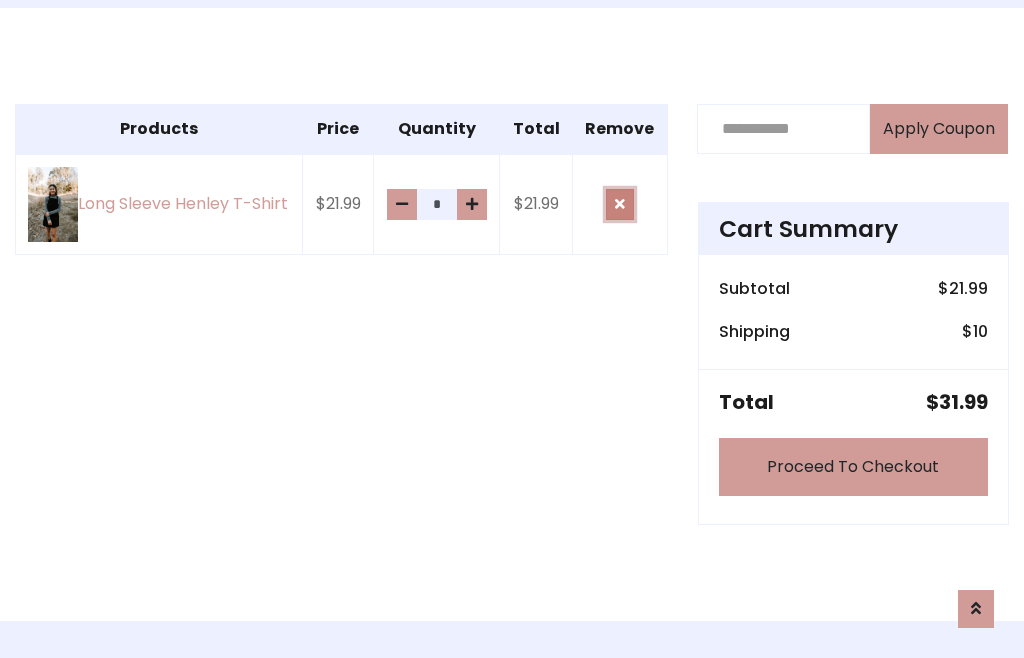 click at bounding box center (620, 204) 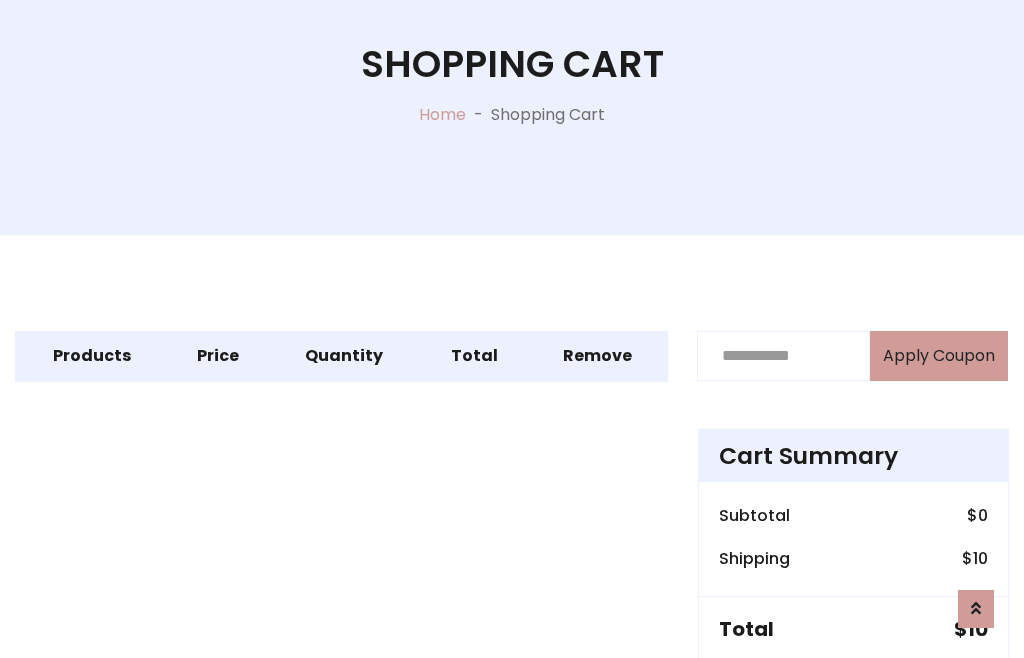 click on "Proceed To Checkout" at bounding box center [853, 694] 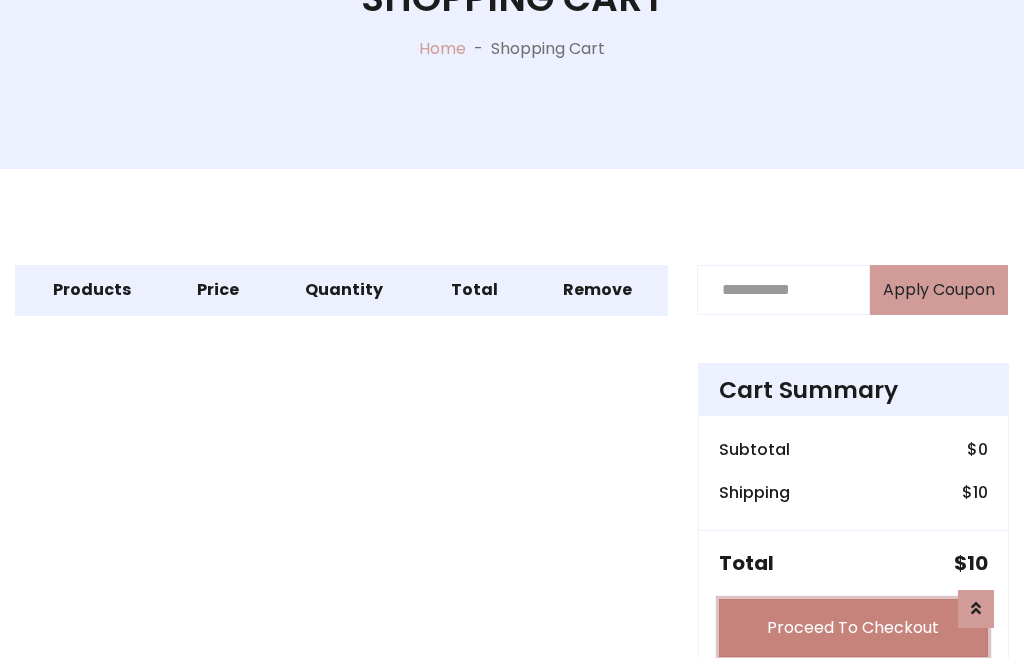 scroll, scrollTop: 312, scrollLeft: 0, axis: vertical 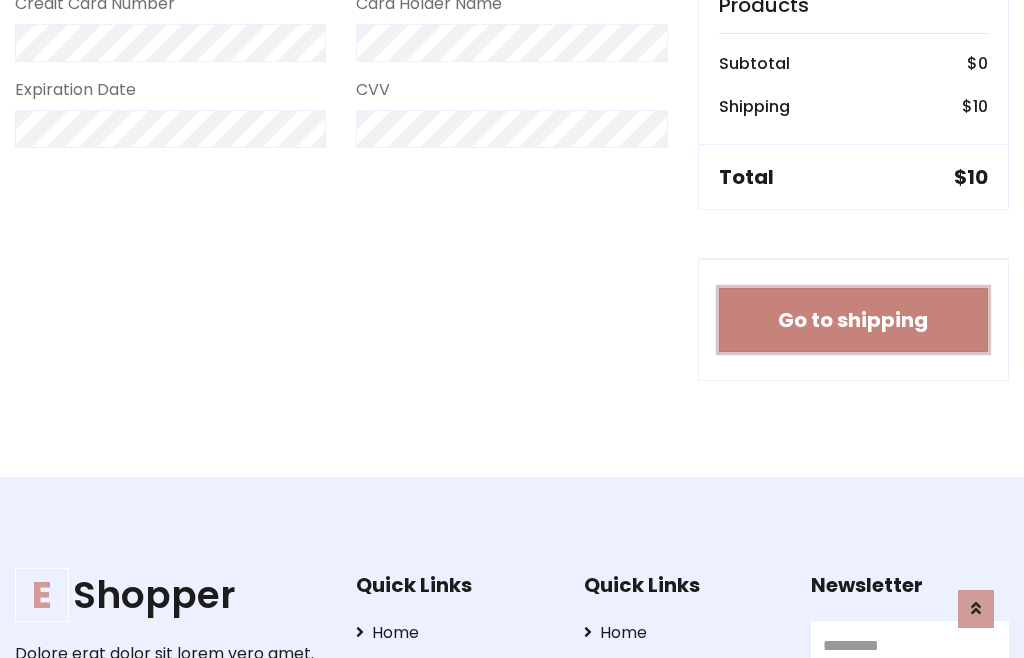 click on "Go to shipping" at bounding box center [853, 320] 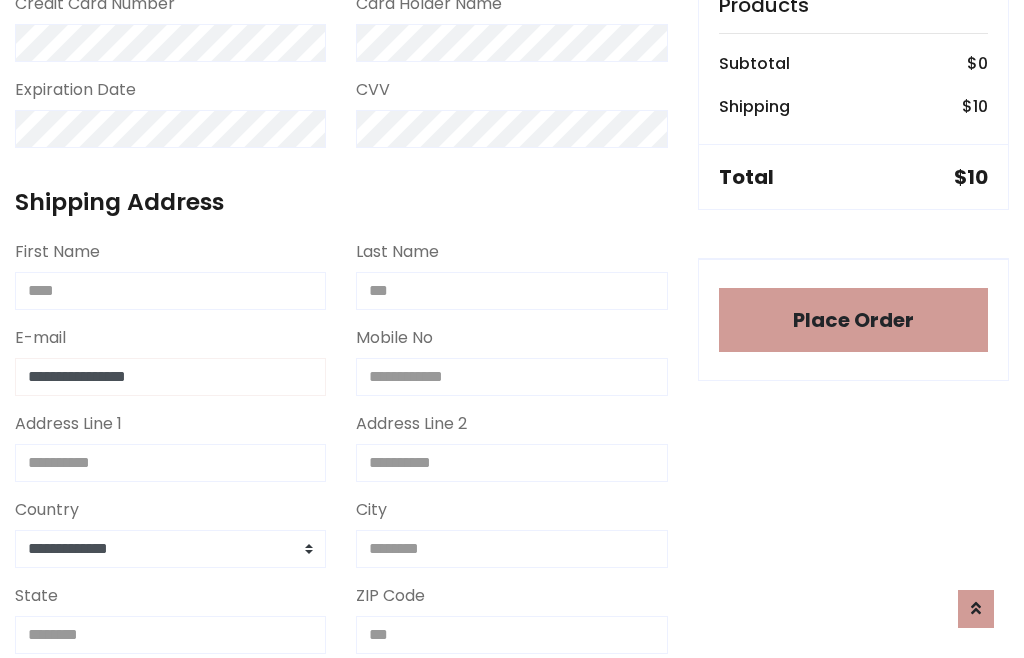 type on "**********" 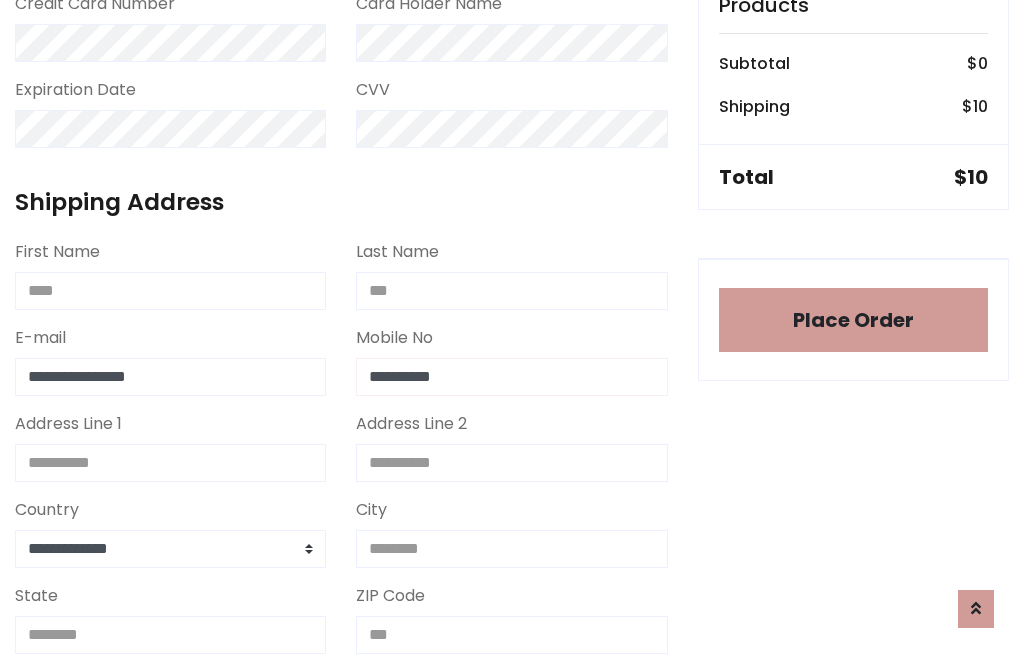 type on "**********" 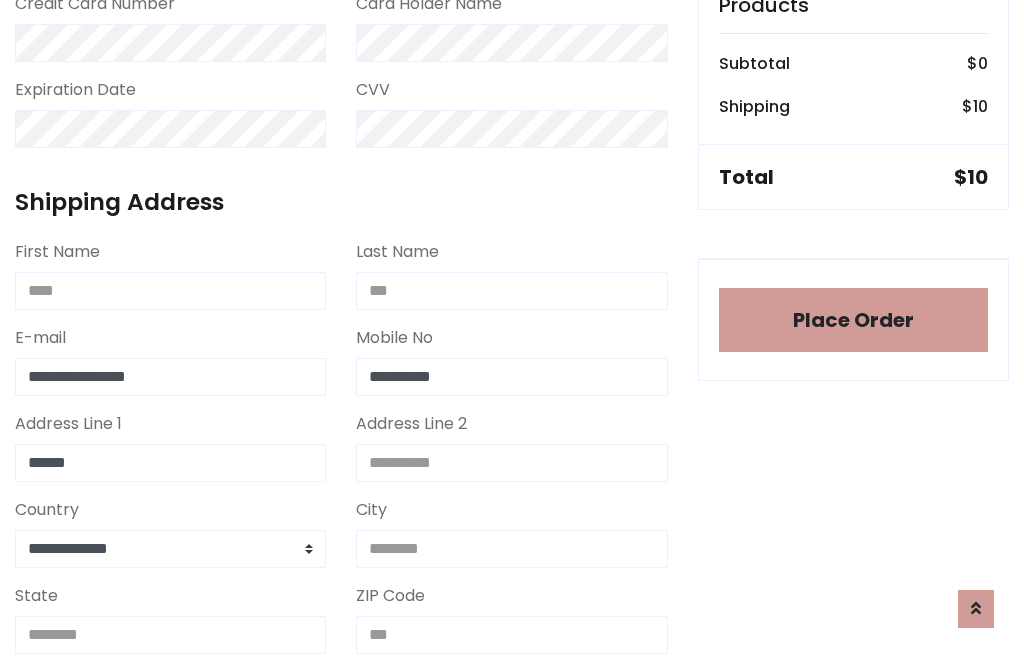 type on "******" 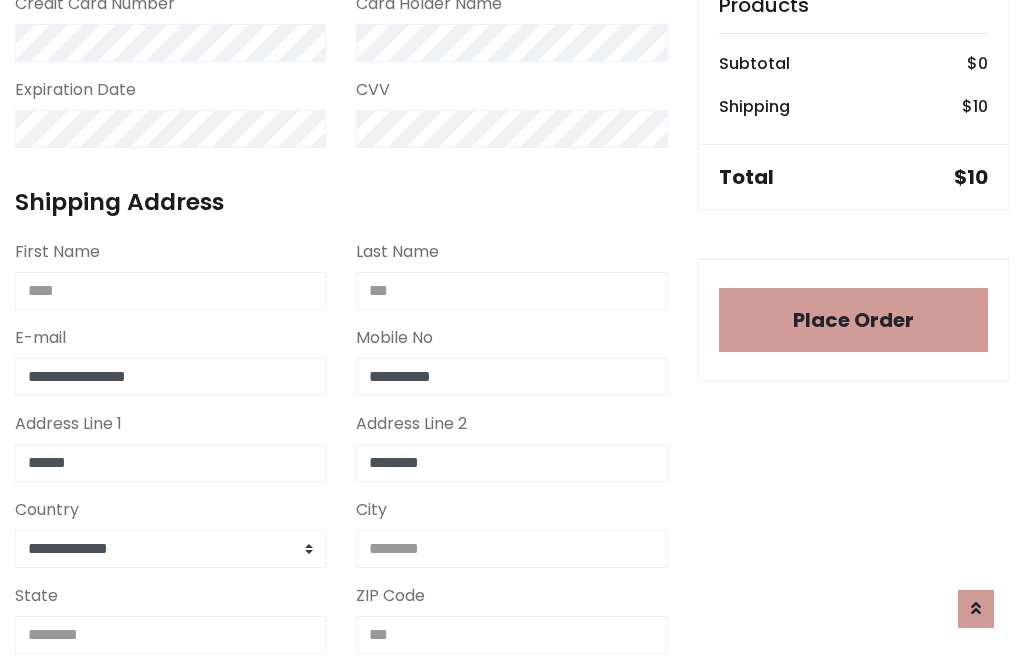 type on "********" 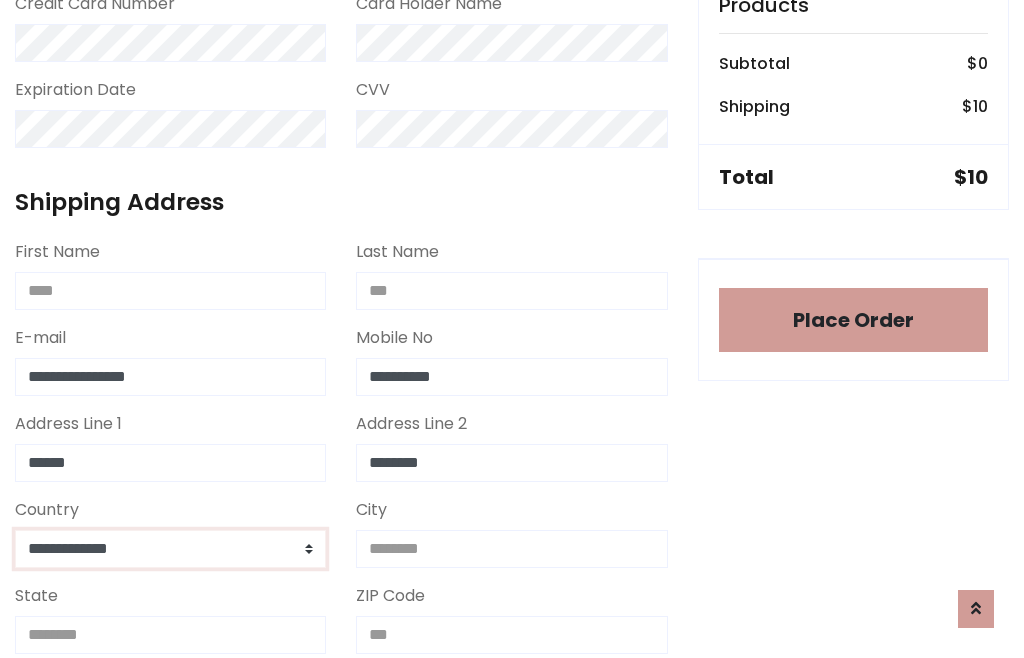 select on "*******" 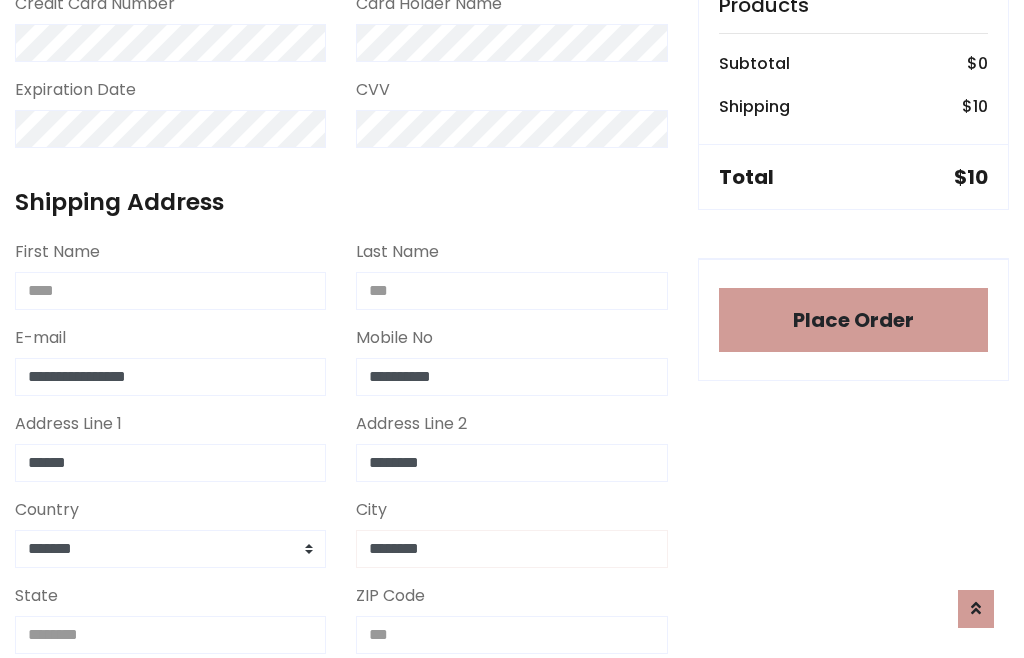 type on "********" 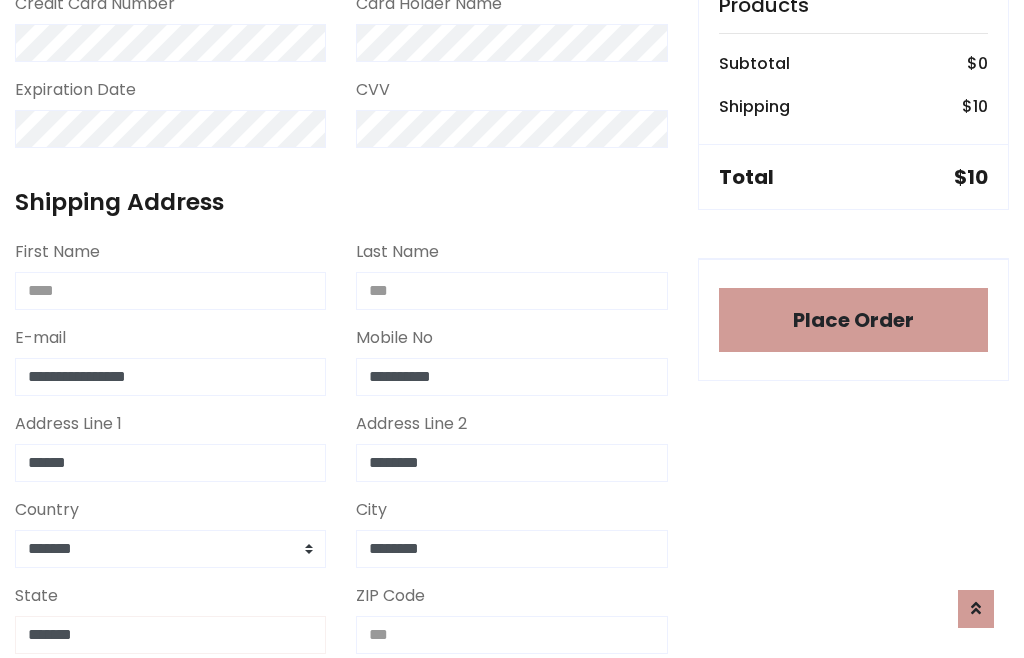 type on "*******" 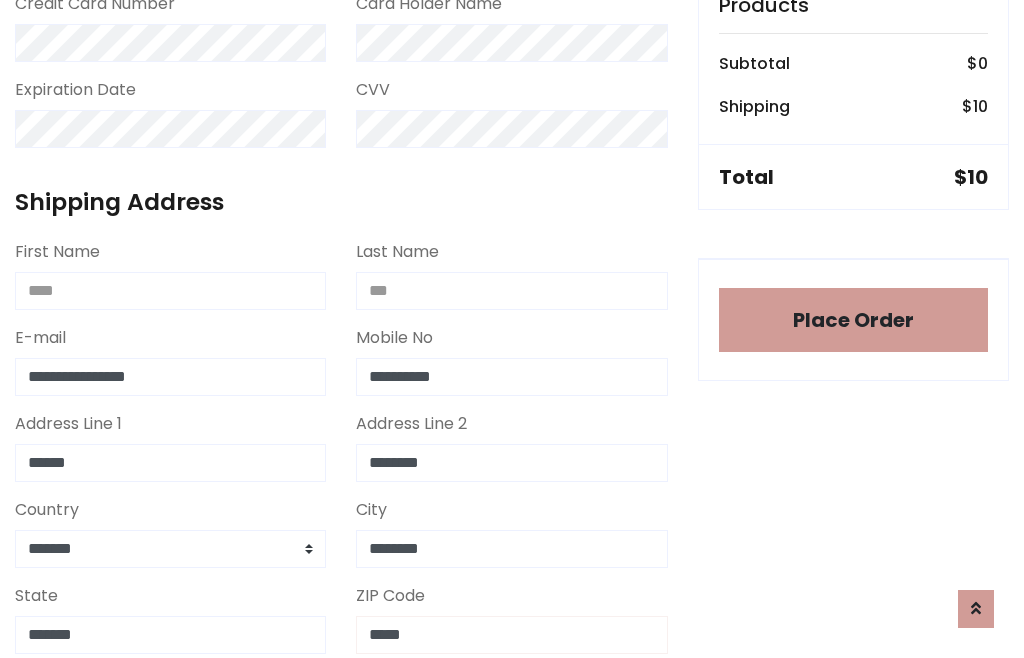scroll, scrollTop: 403, scrollLeft: 0, axis: vertical 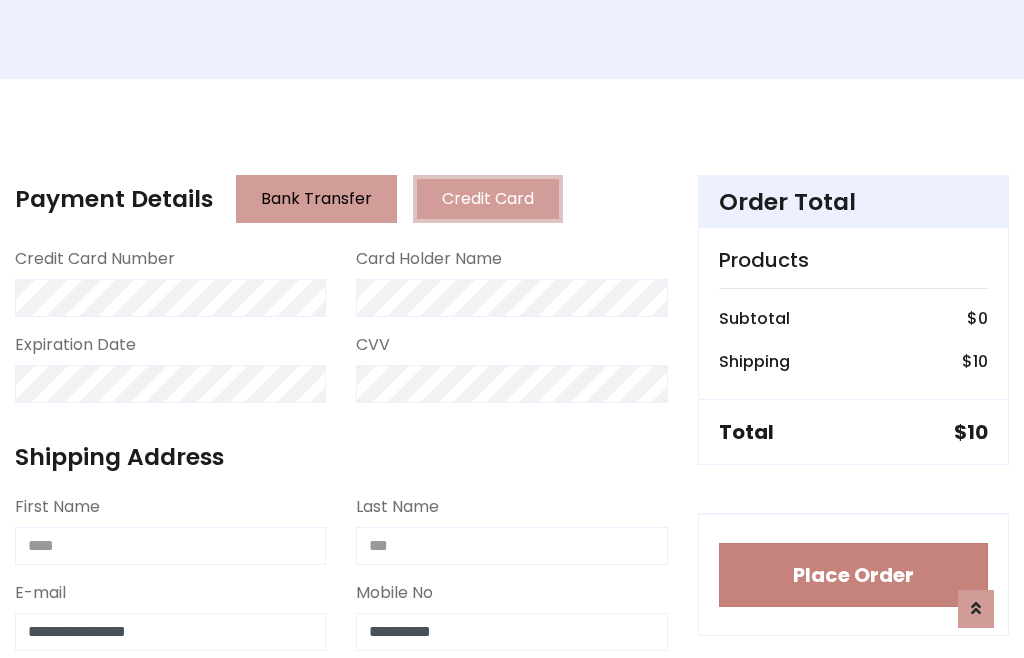 type on "*****" 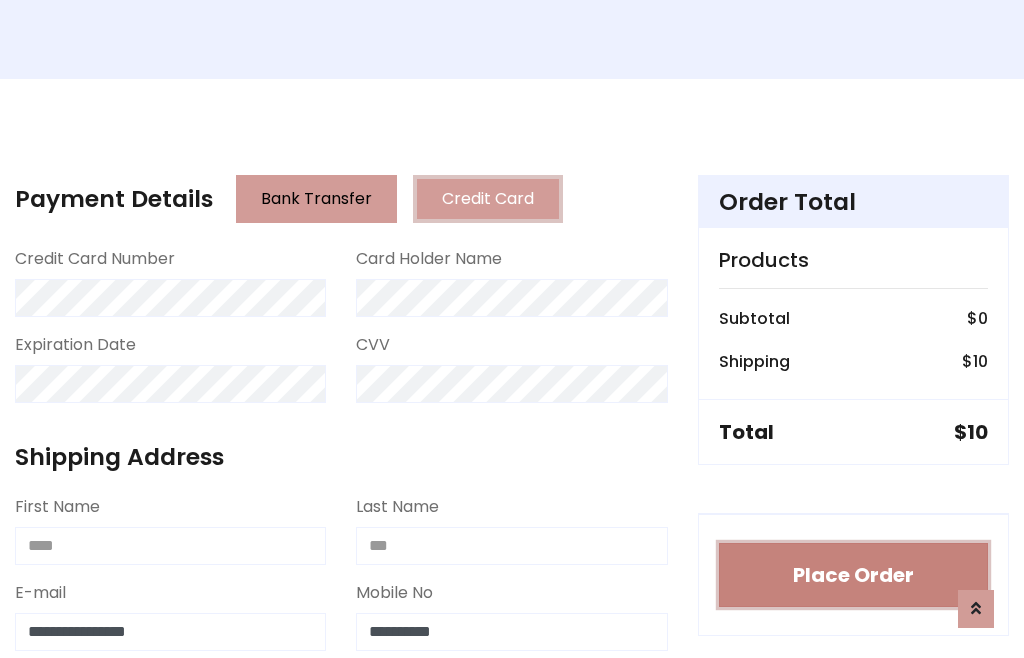 click on "Place Order" at bounding box center (853, 575) 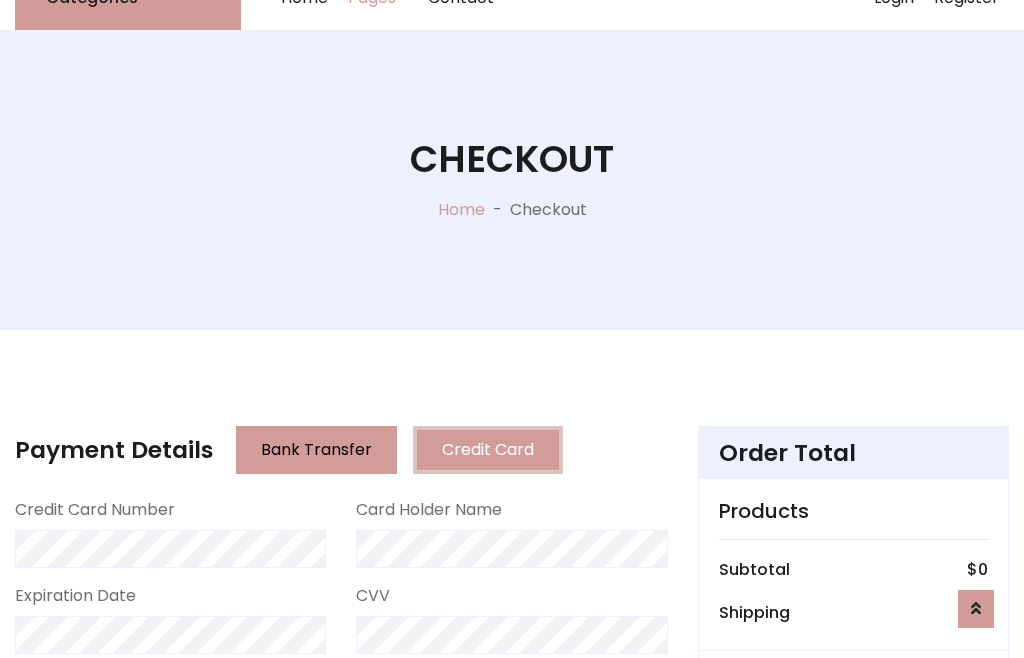 scroll, scrollTop: 0, scrollLeft: 0, axis: both 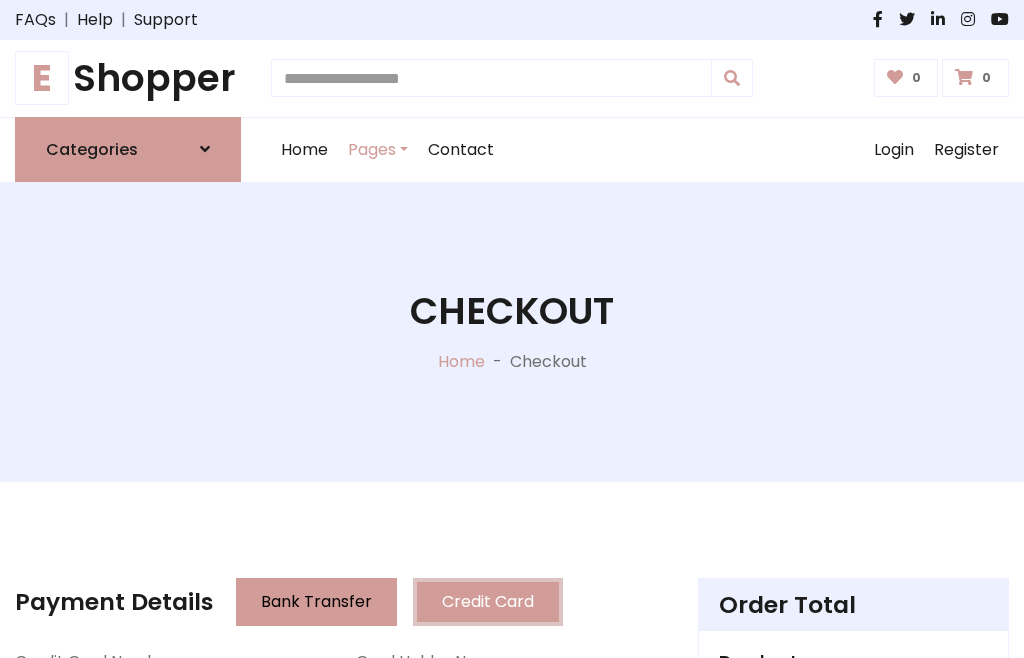 click on "E Shopper" at bounding box center [128, 78] 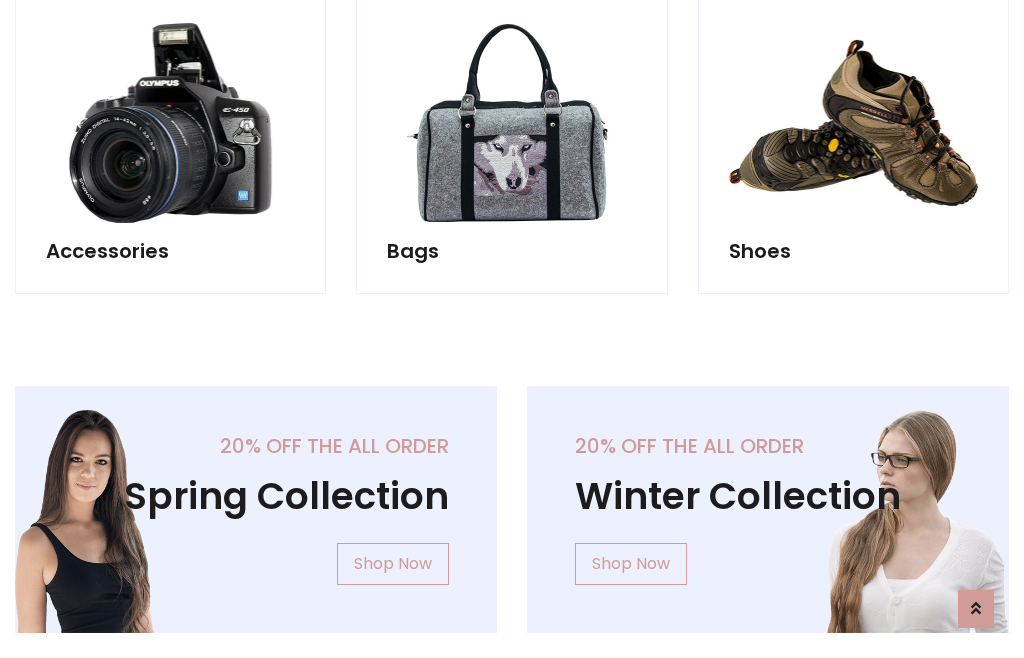 scroll, scrollTop: 770, scrollLeft: 0, axis: vertical 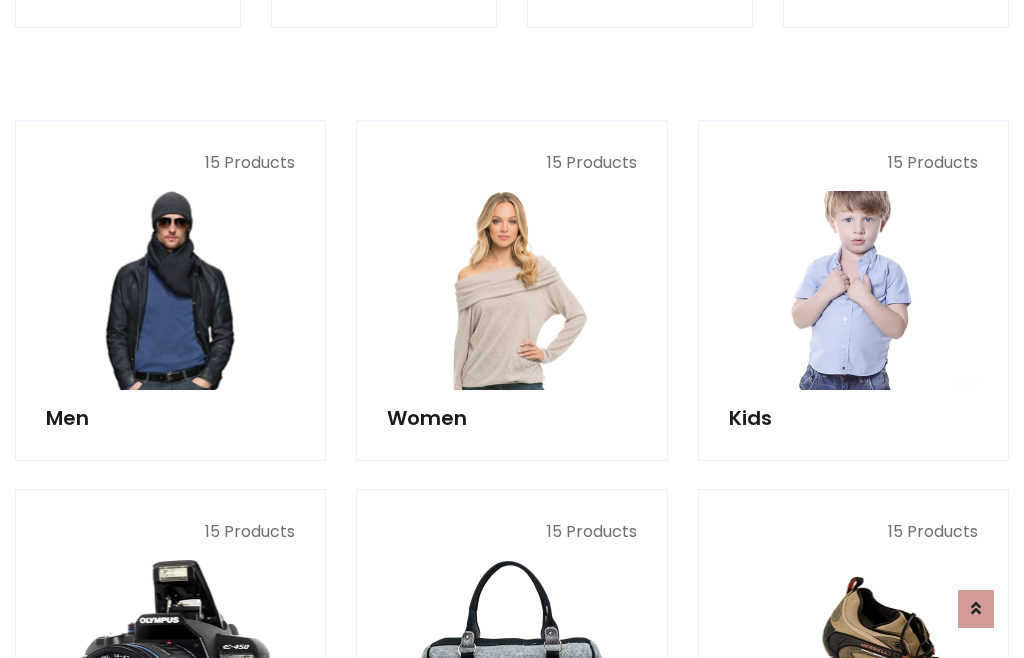 click at bounding box center (853, 290) 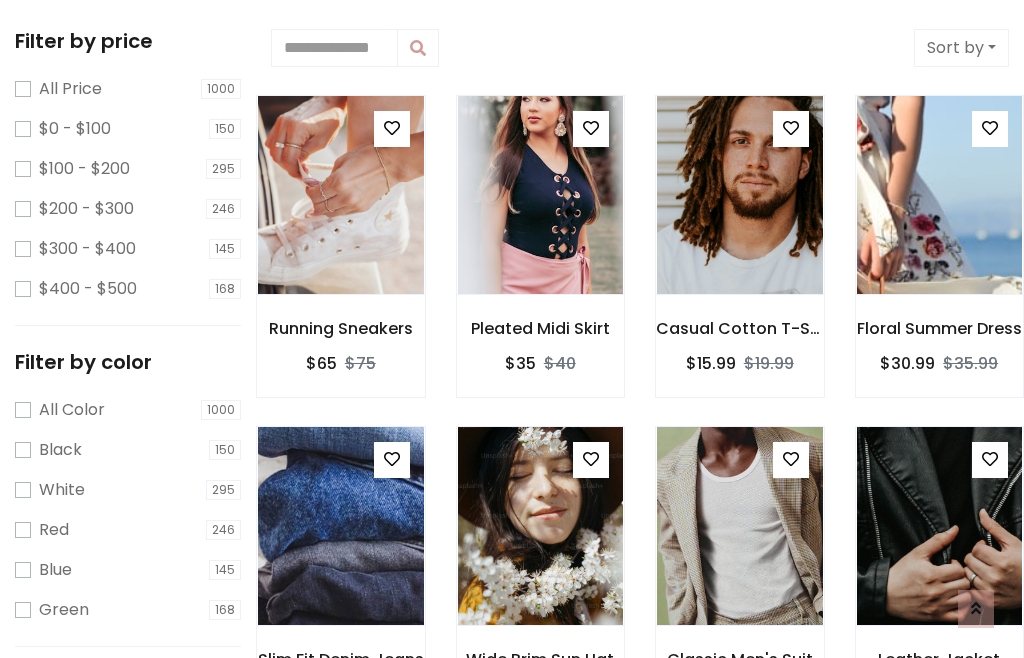 scroll, scrollTop: 549, scrollLeft: 0, axis: vertical 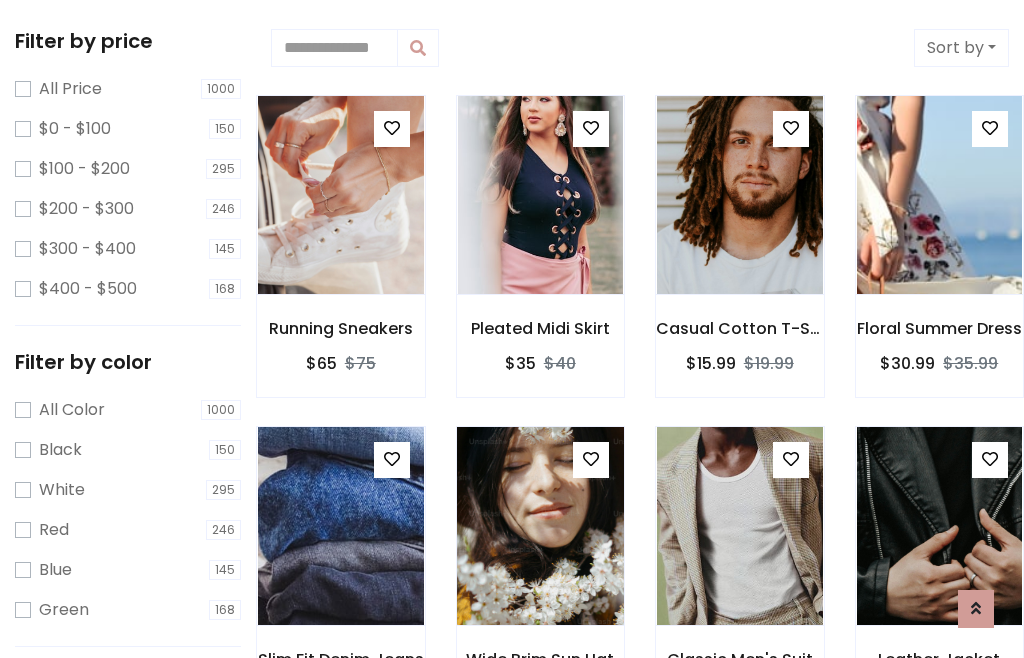 click at bounding box center (591, 459) 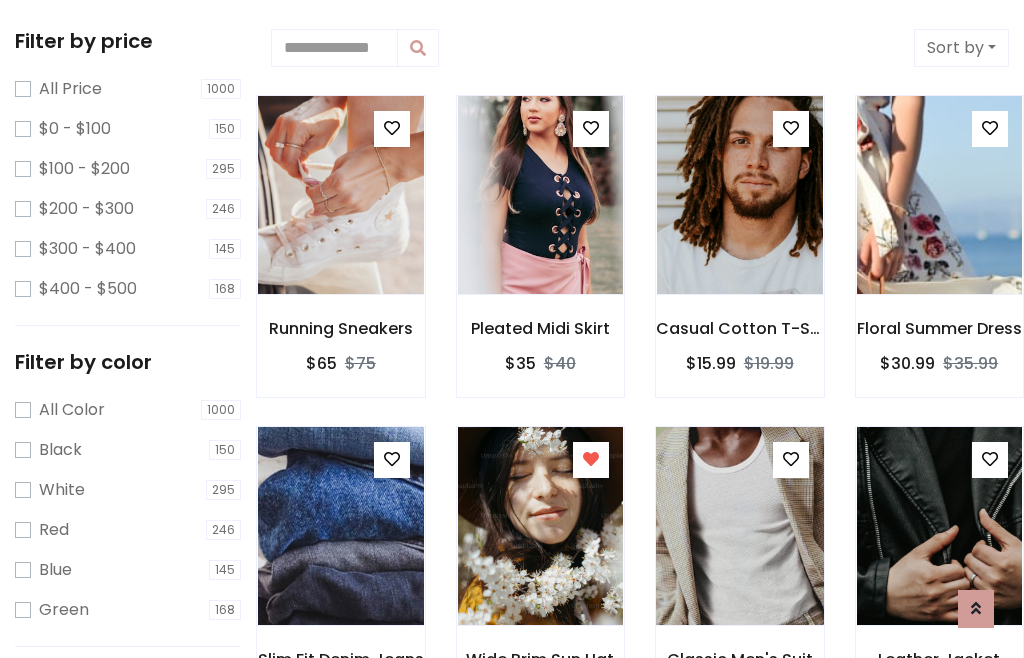 click at bounding box center (739, 526) 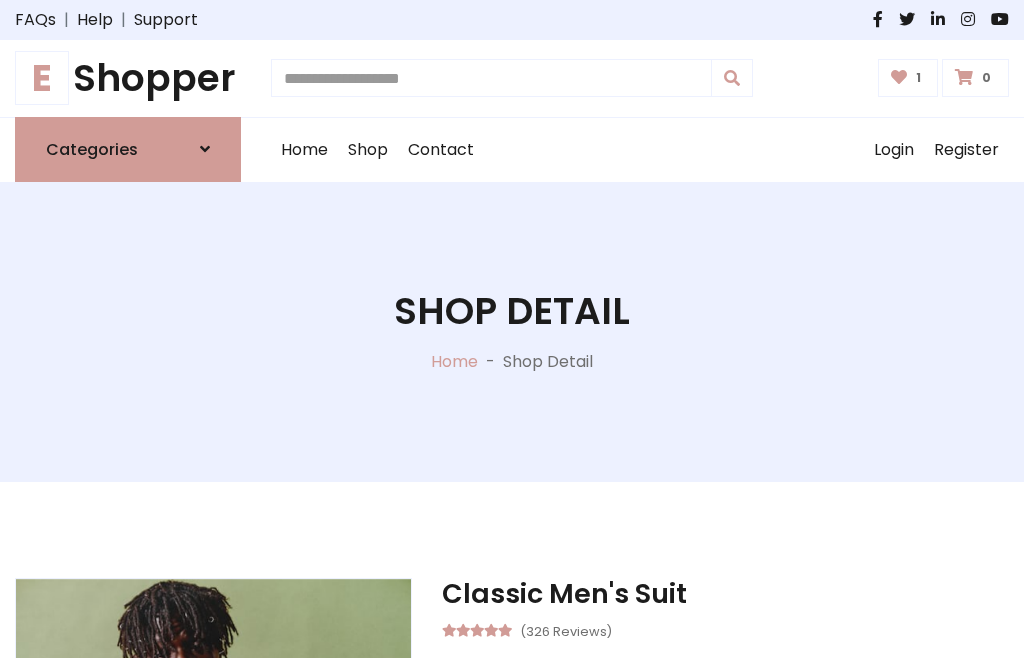 scroll, scrollTop: 262, scrollLeft: 0, axis: vertical 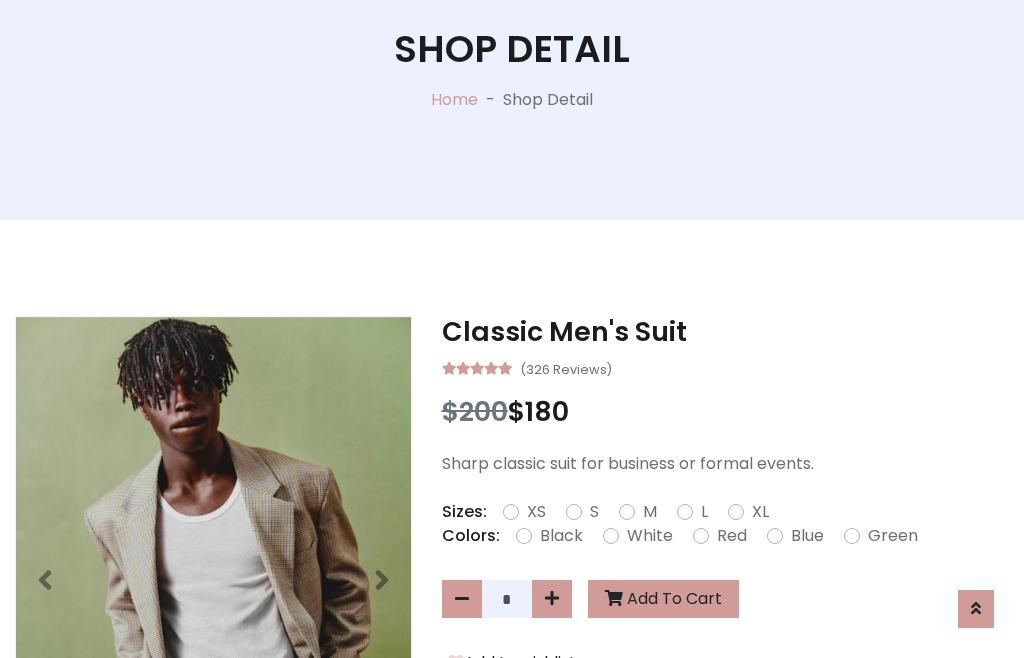 click on "XL" at bounding box center (760, 512) 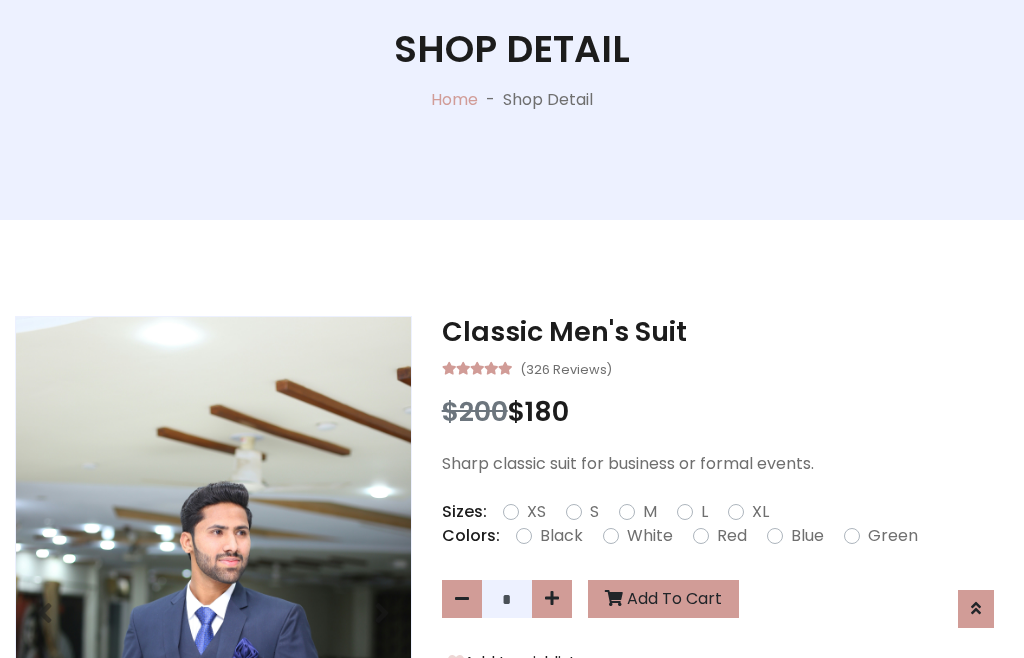 click on "Black" at bounding box center (561, 536) 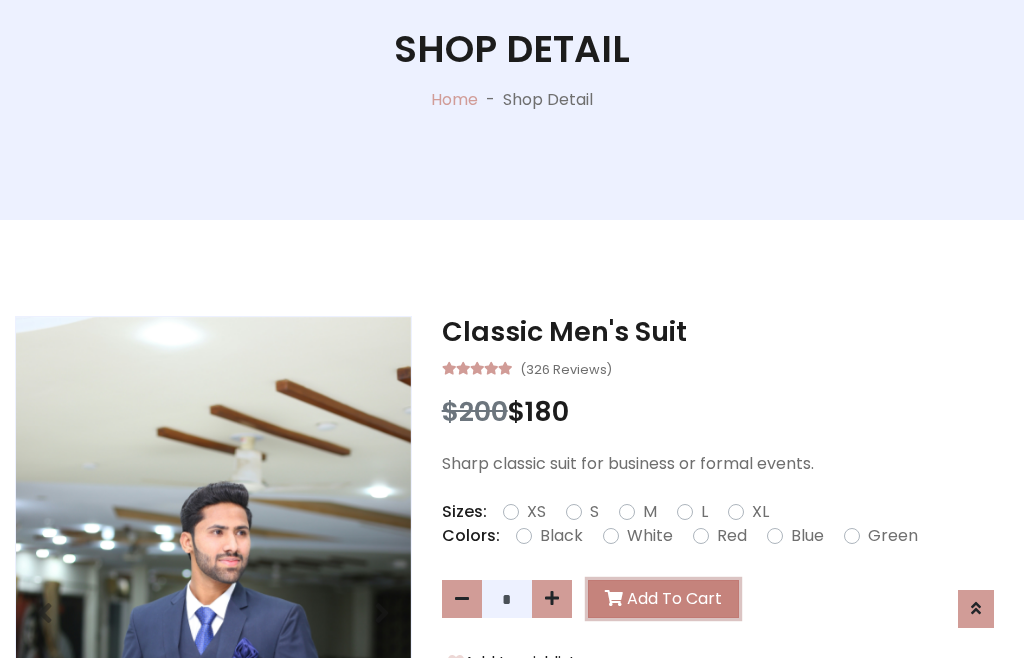 click on "Add To Cart" at bounding box center (663, 599) 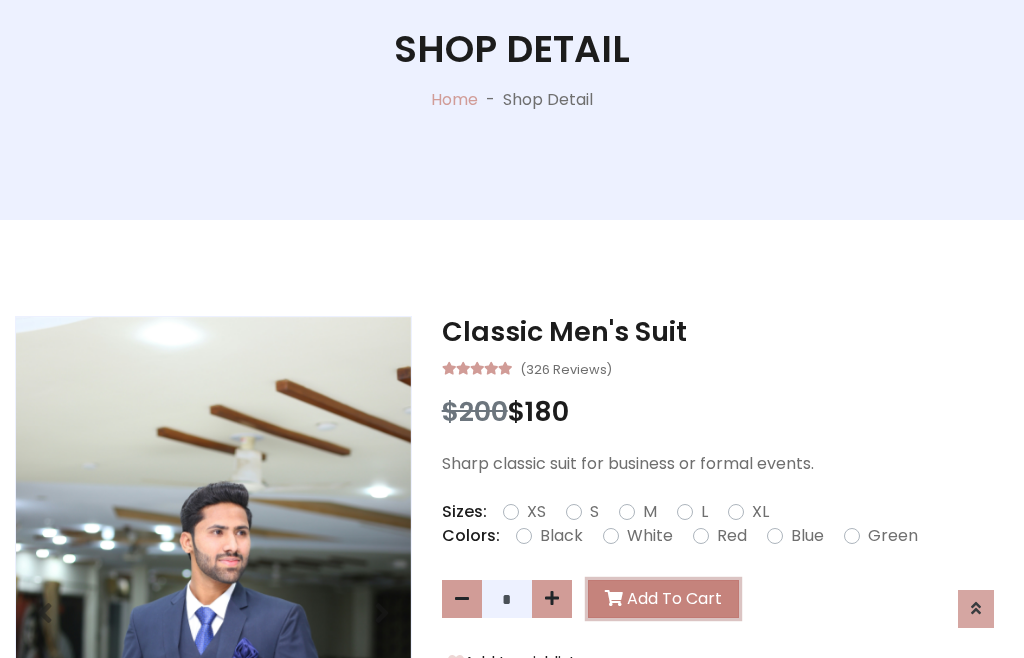 scroll, scrollTop: 0, scrollLeft: 0, axis: both 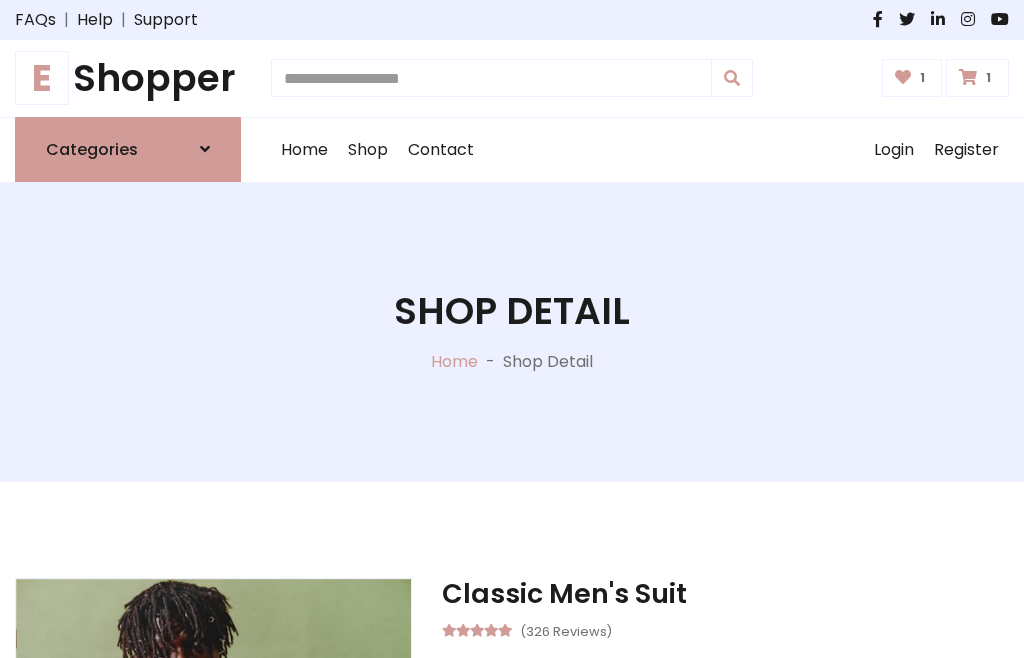 click at bounding box center (968, 77) 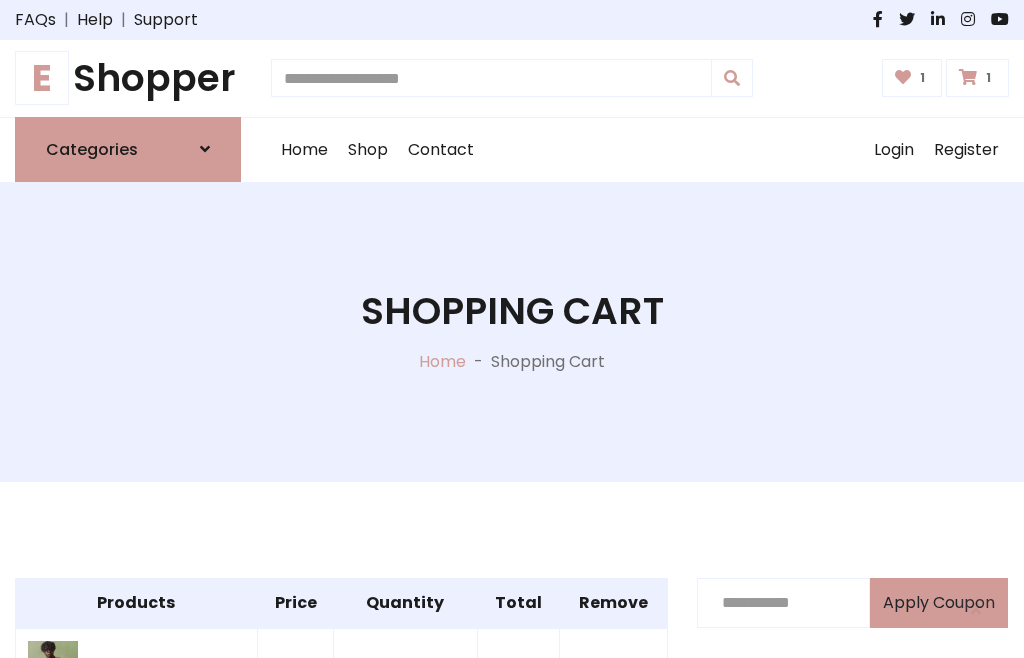 scroll, scrollTop: 570, scrollLeft: 0, axis: vertical 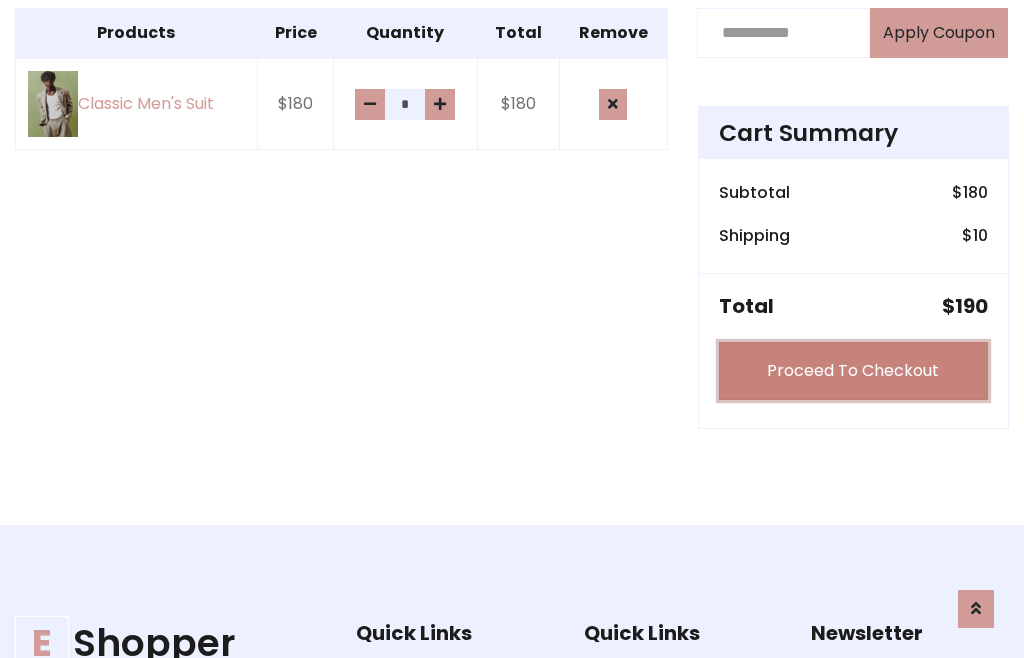 click on "Proceed To Checkout" at bounding box center [853, 371] 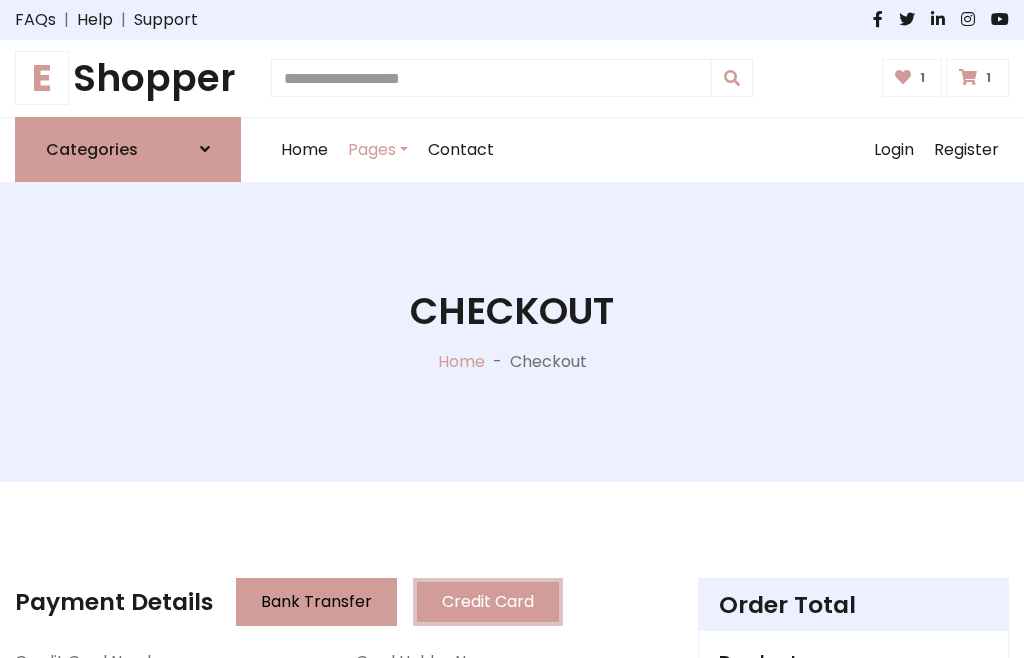 scroll, scrollTop: 201, scrollLeft: 0, axis: vertical 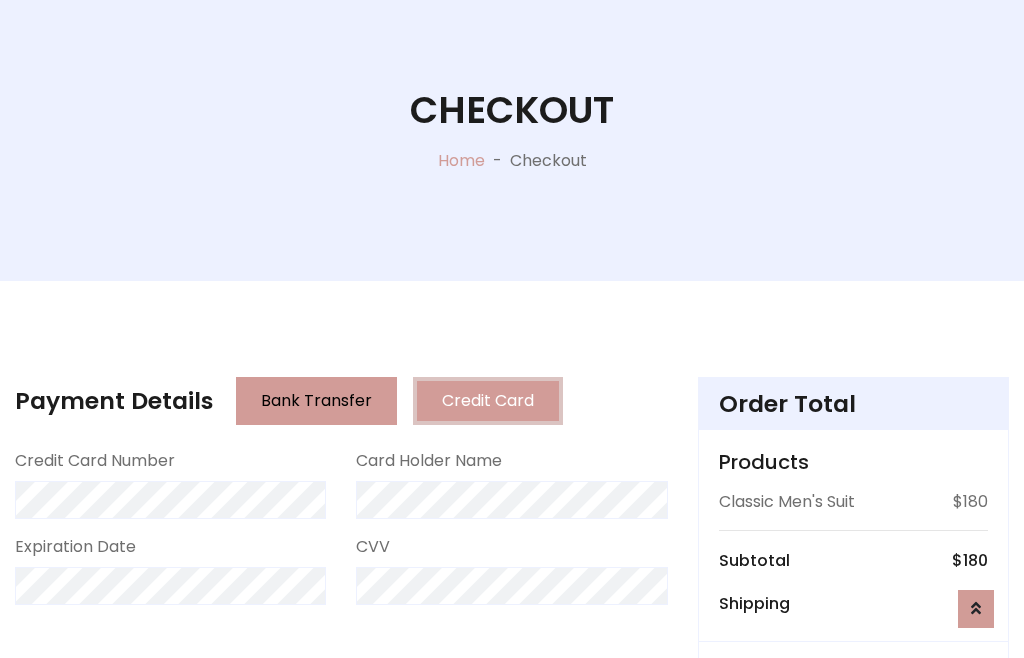 click on "Go to shipping" at bounding box center [853, 817] 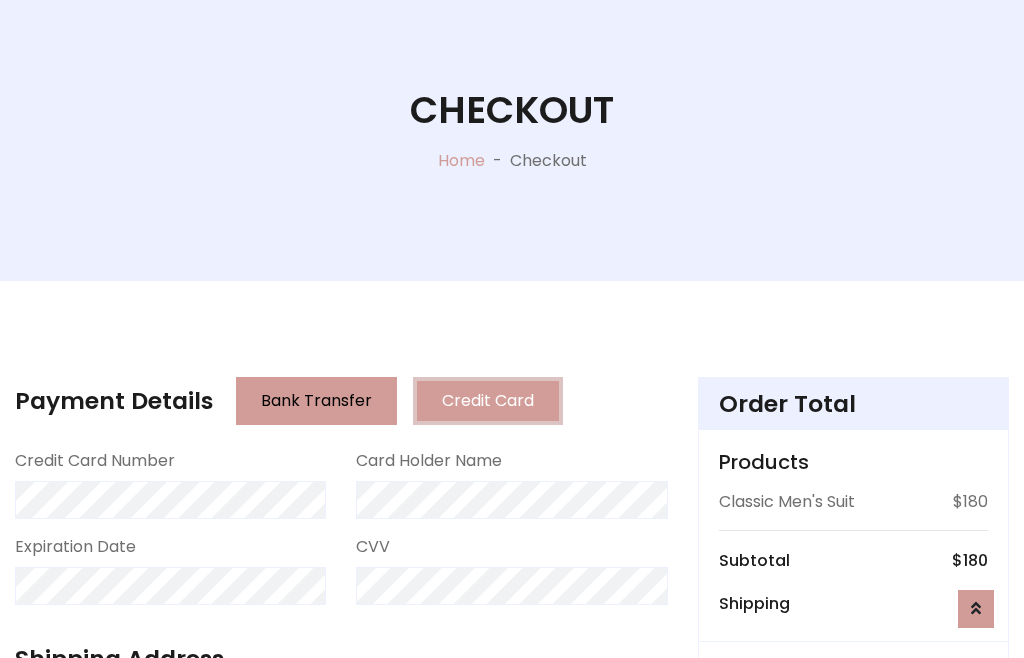 scroll, scrollTop: 392, scrollLeft: 0, axis: vertical 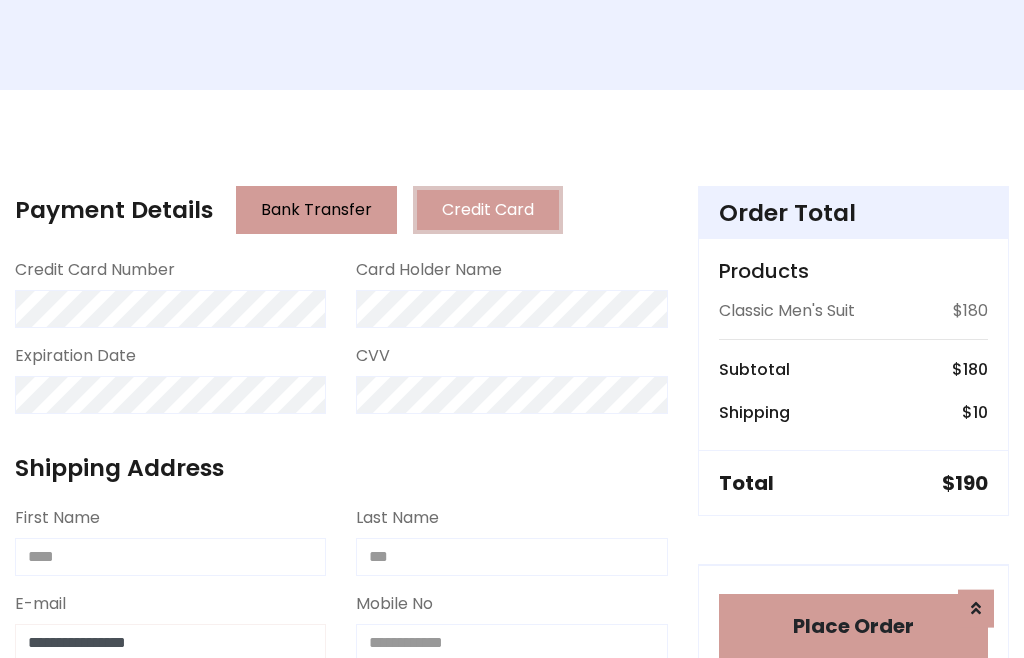 type on "**********" 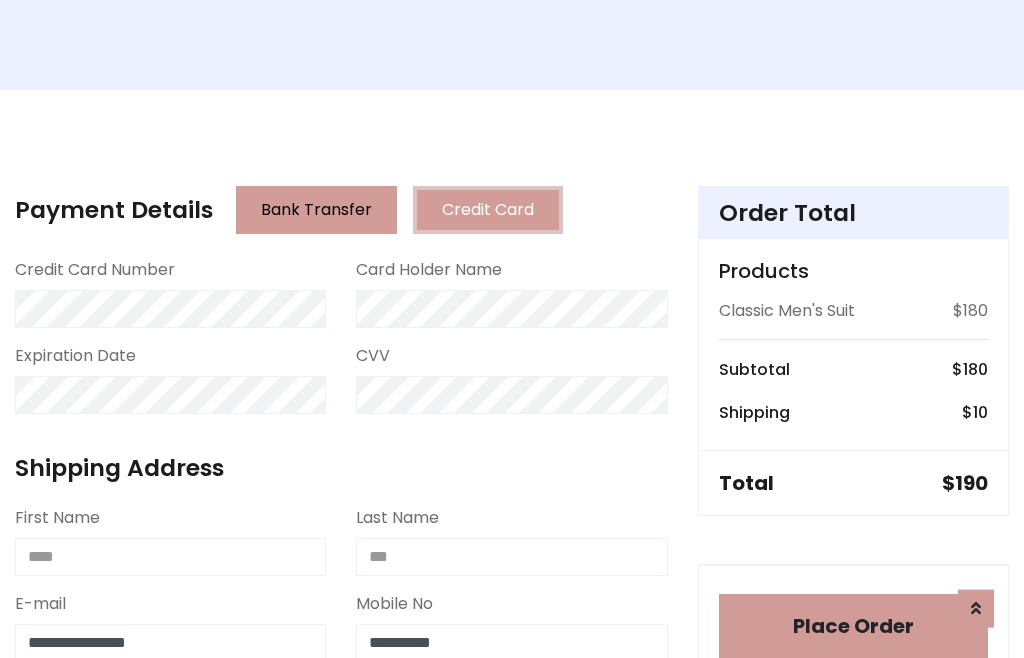 scroll, scrollTop: 573, scrollLeft: 0, axis: vertical 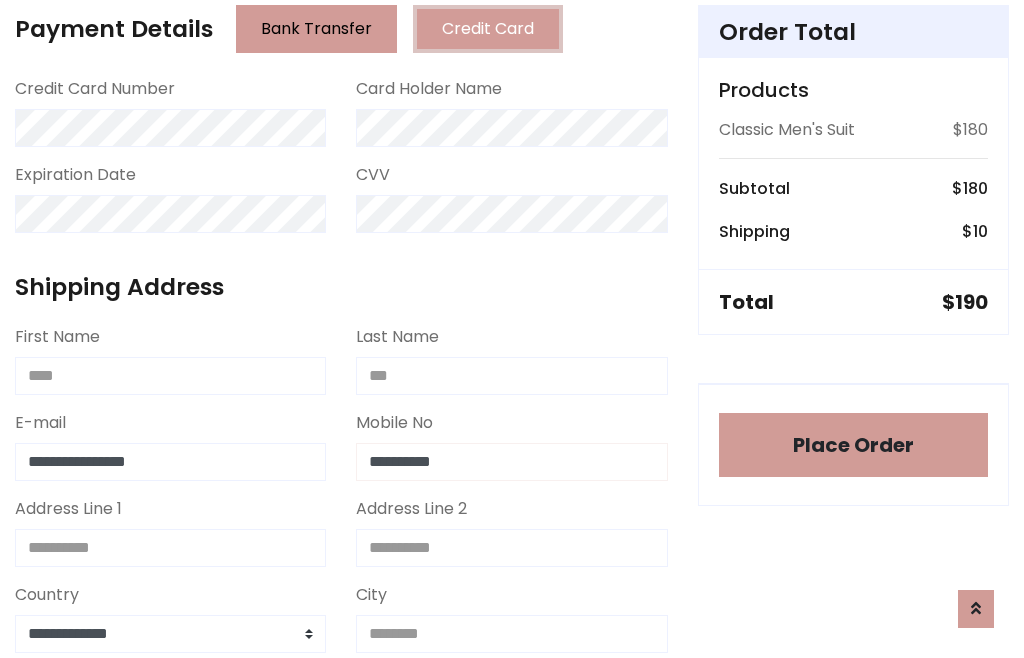 type on "**********" 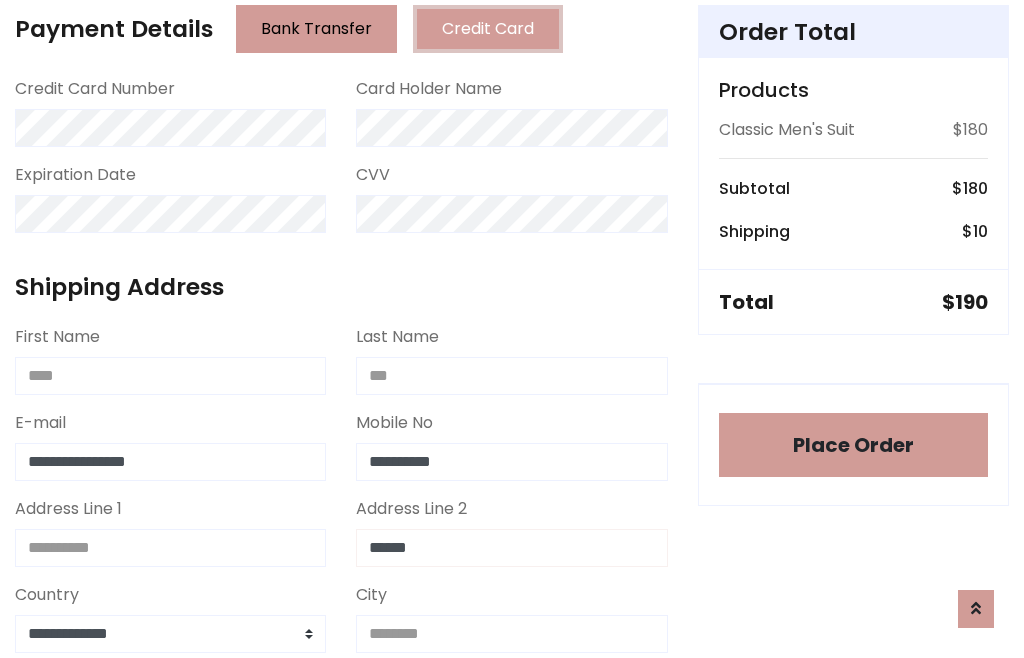 type on "******" 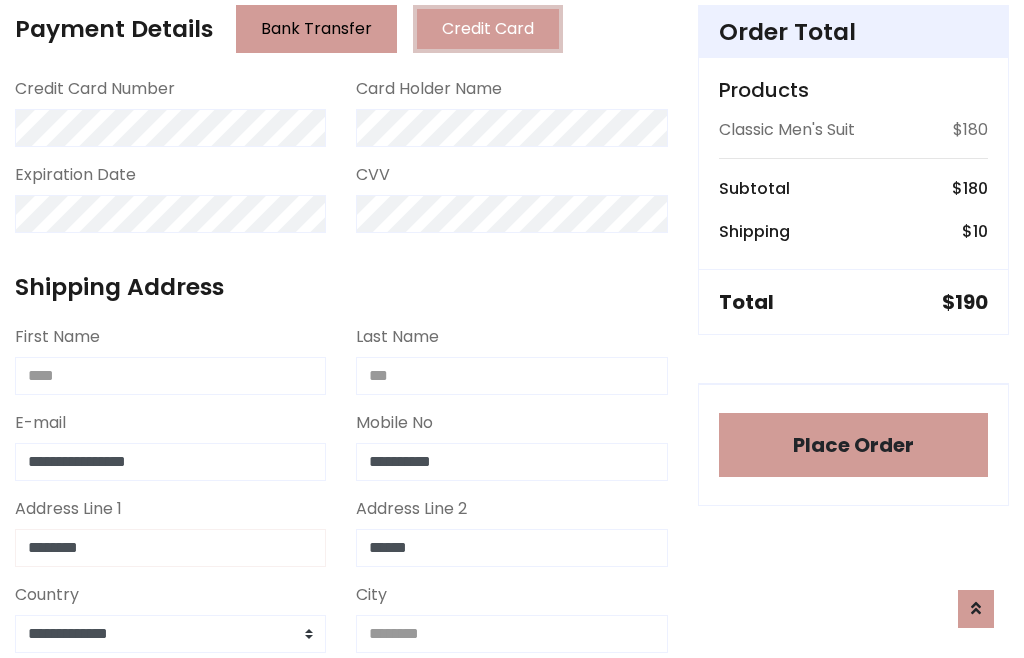 type on "********" 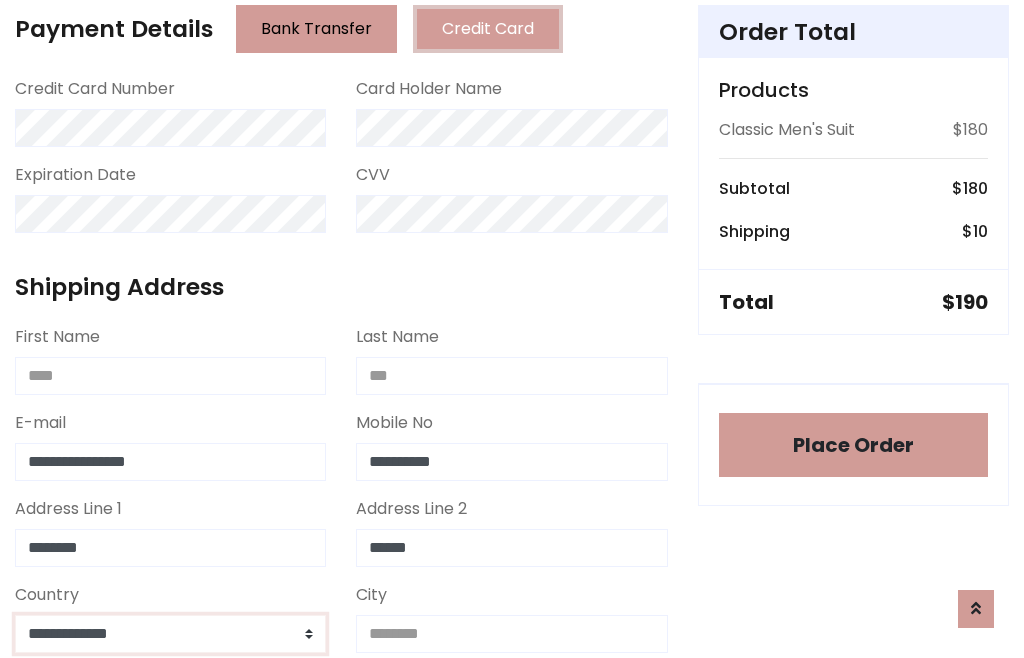 select on "*******" 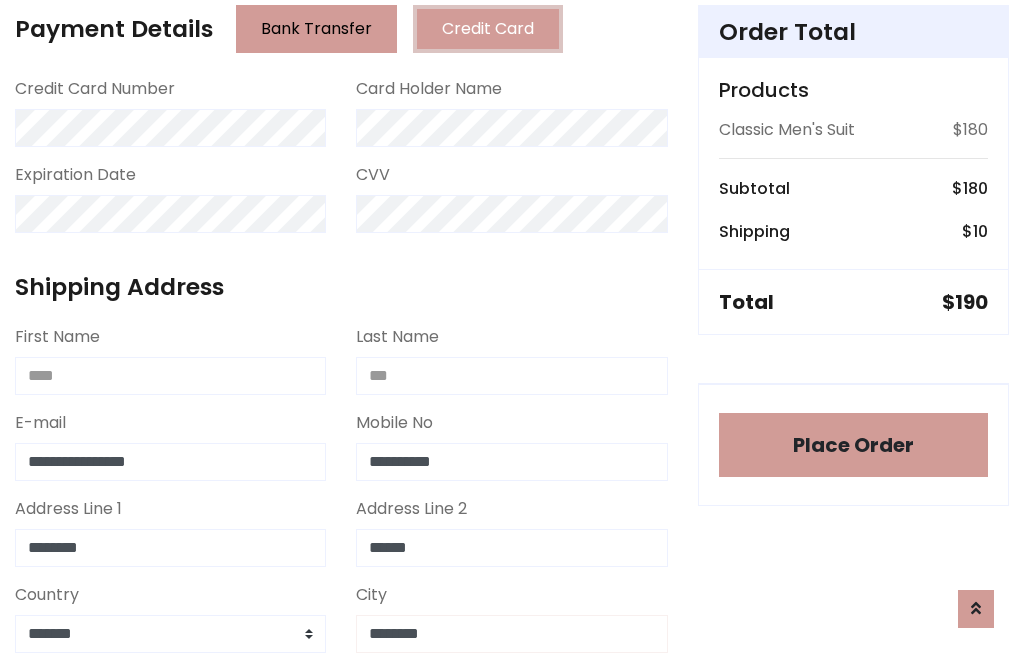 type on "********" 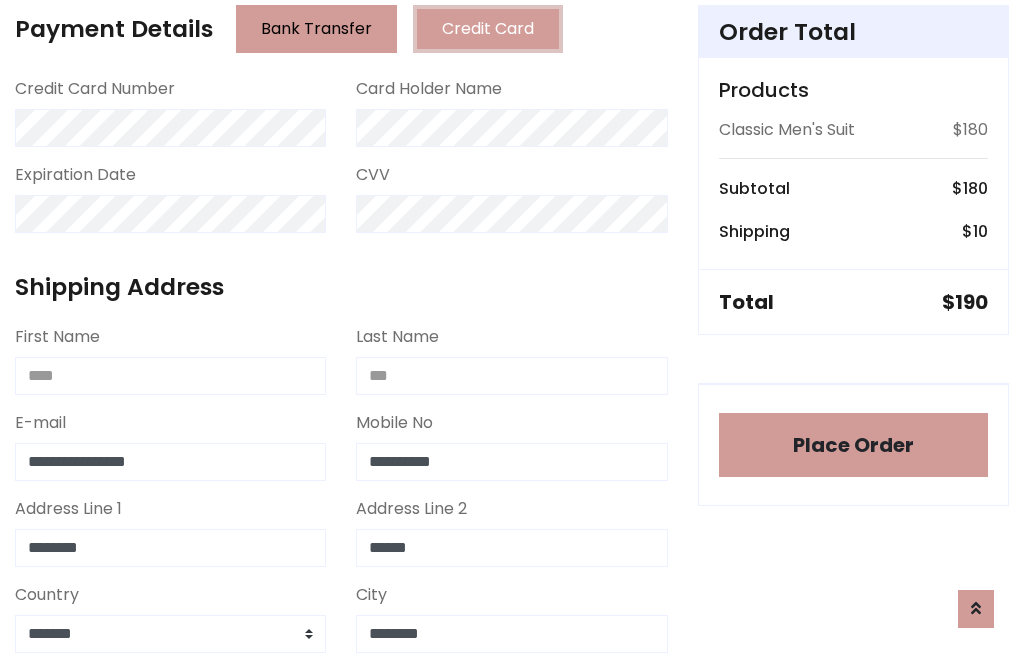 scroll, scrollTop: 654, scrollLeft: 0, axis: vertical 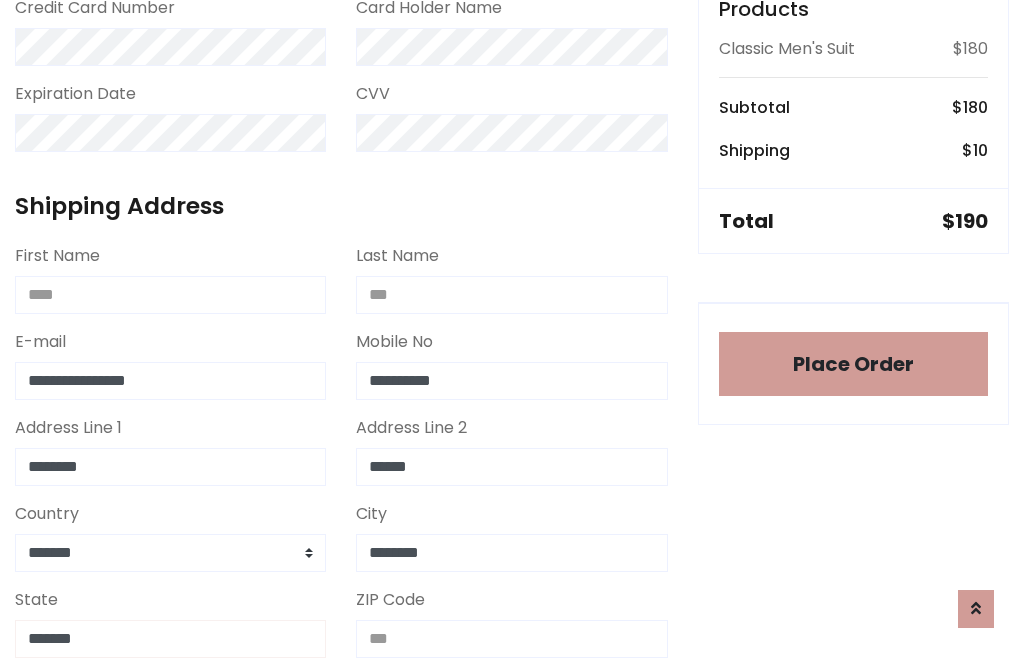 type on "*******" 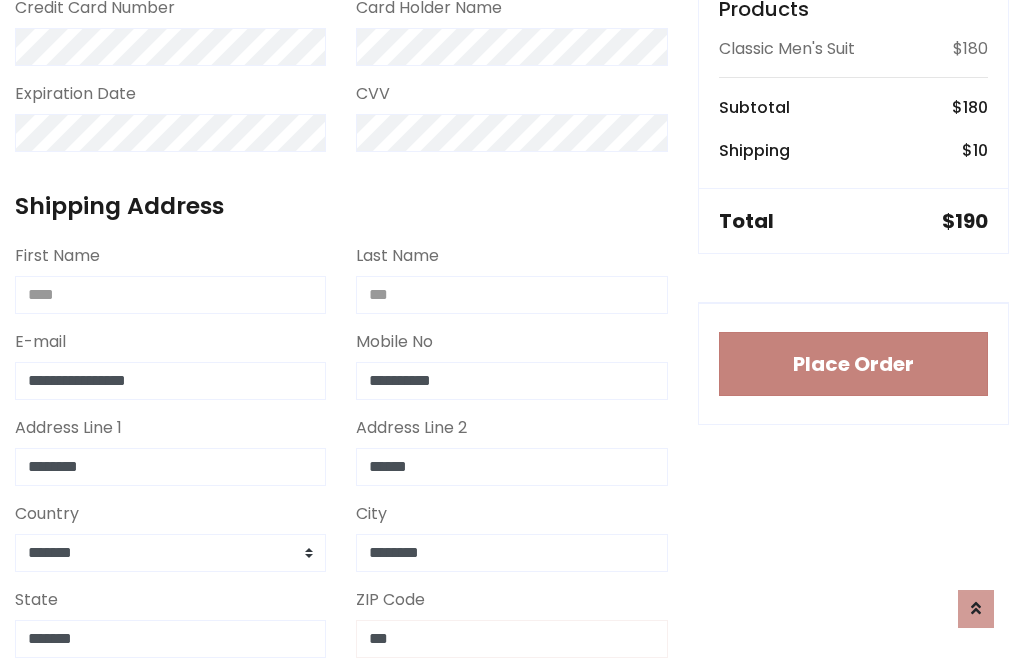 type on "***" 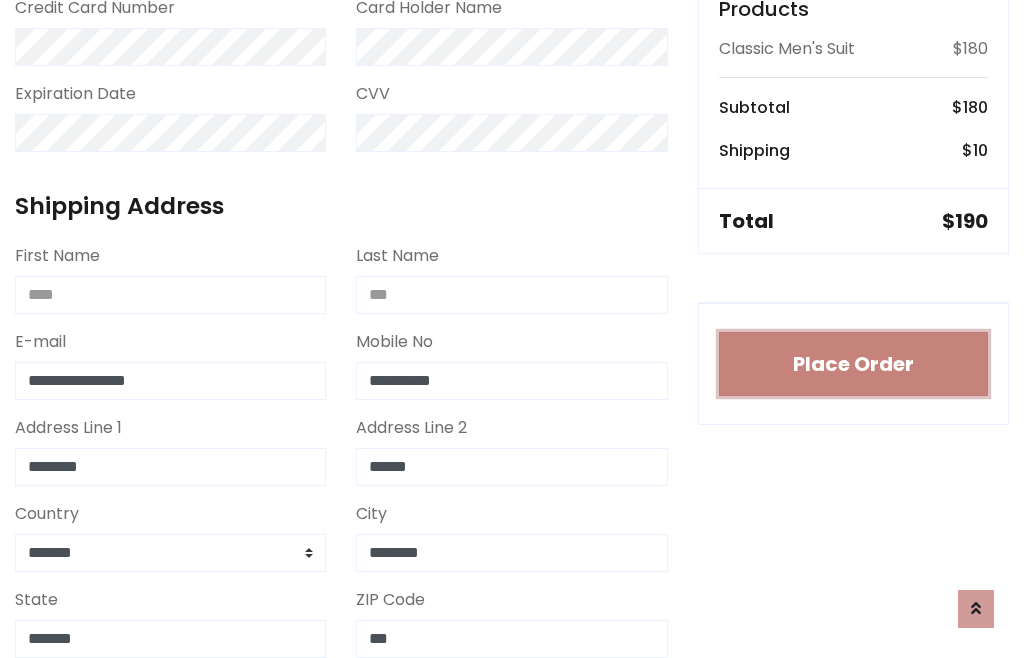 click on "Place Order" at bounding box center [853, 364] 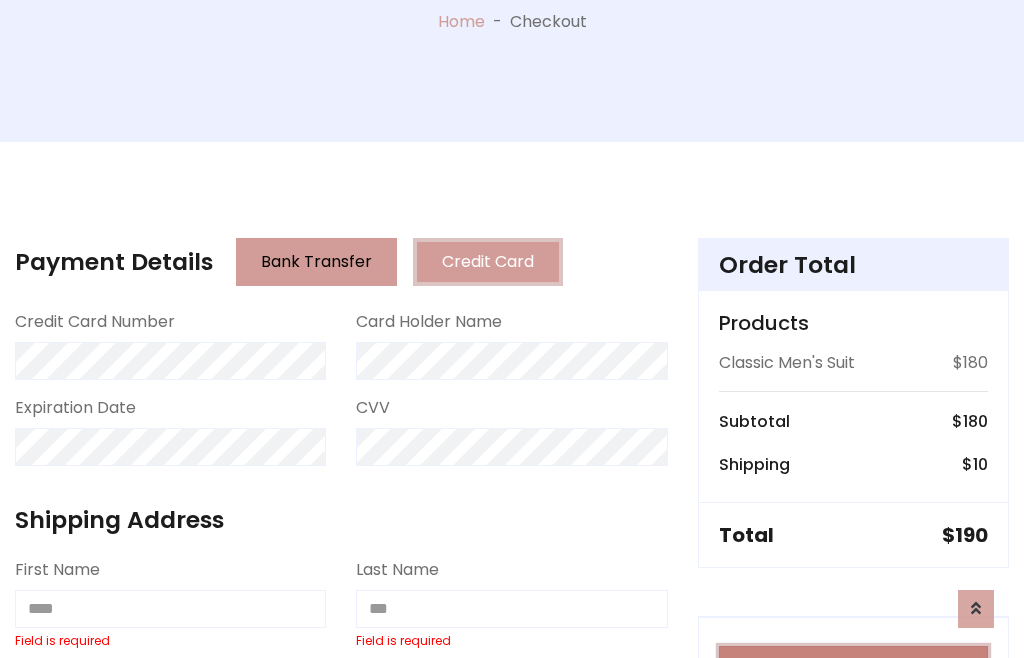 scroll, scrollTop: 0, scrollLeft: 0, axis: both 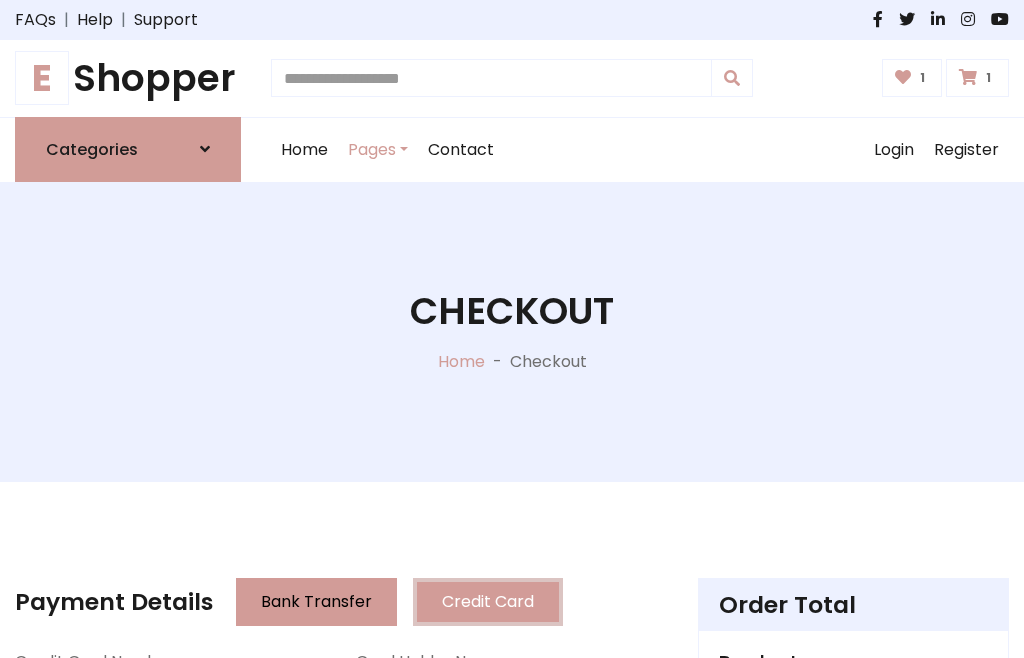 click on "E" at bounding box center (42, 78) 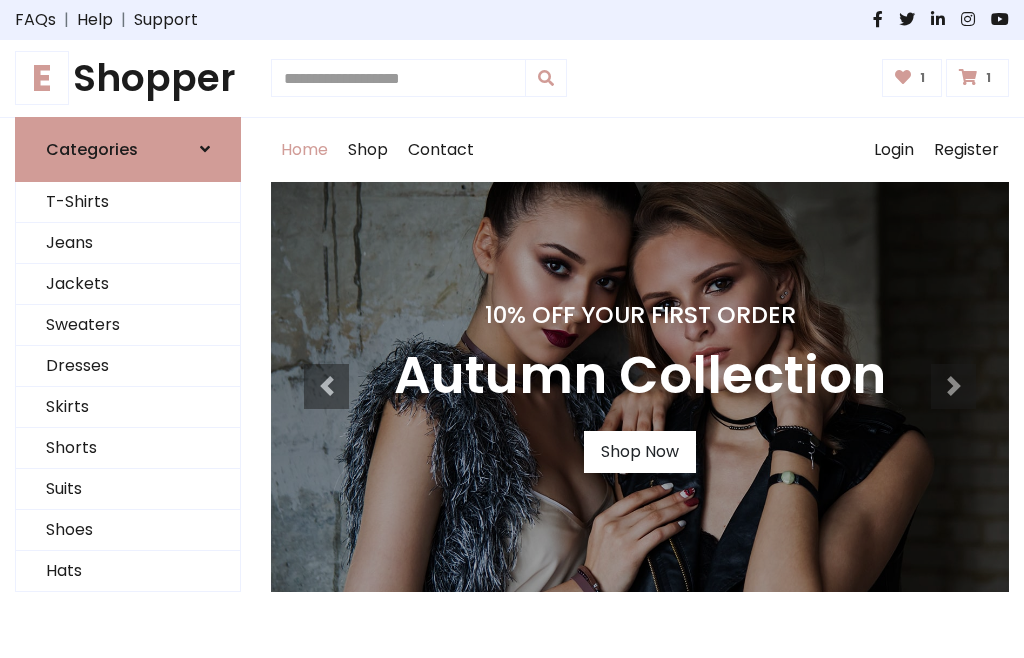 scroll, scrollTop: 0, scrollLeft: 0, axis: both 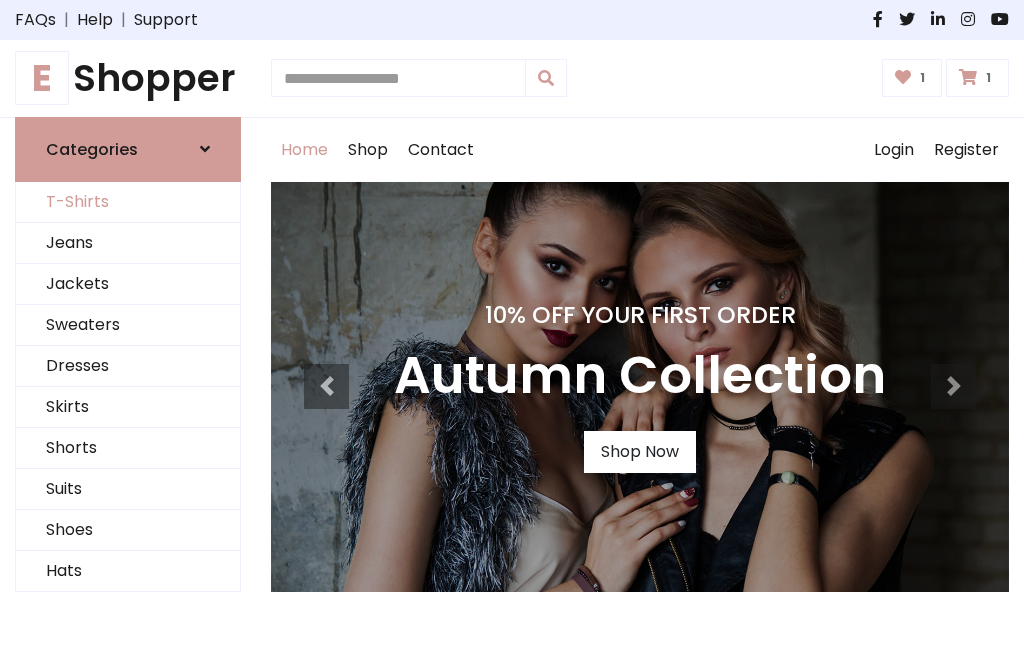click on "T-Shirts" at bounding box center [128, 202] 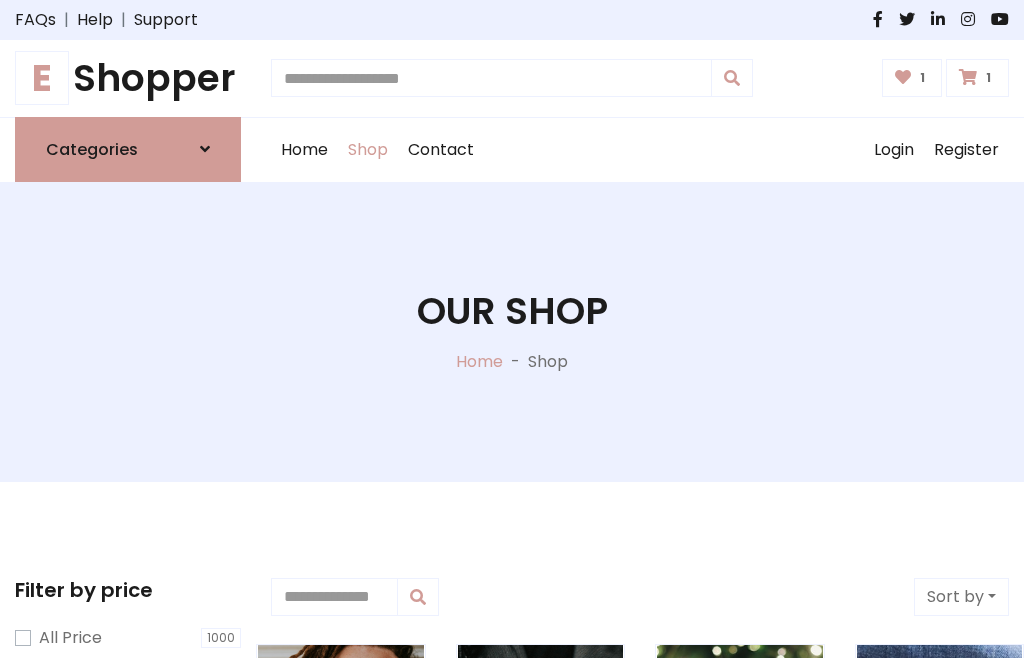 scroll, scrollTop: 0, scrollLeft: 0, axis: both 